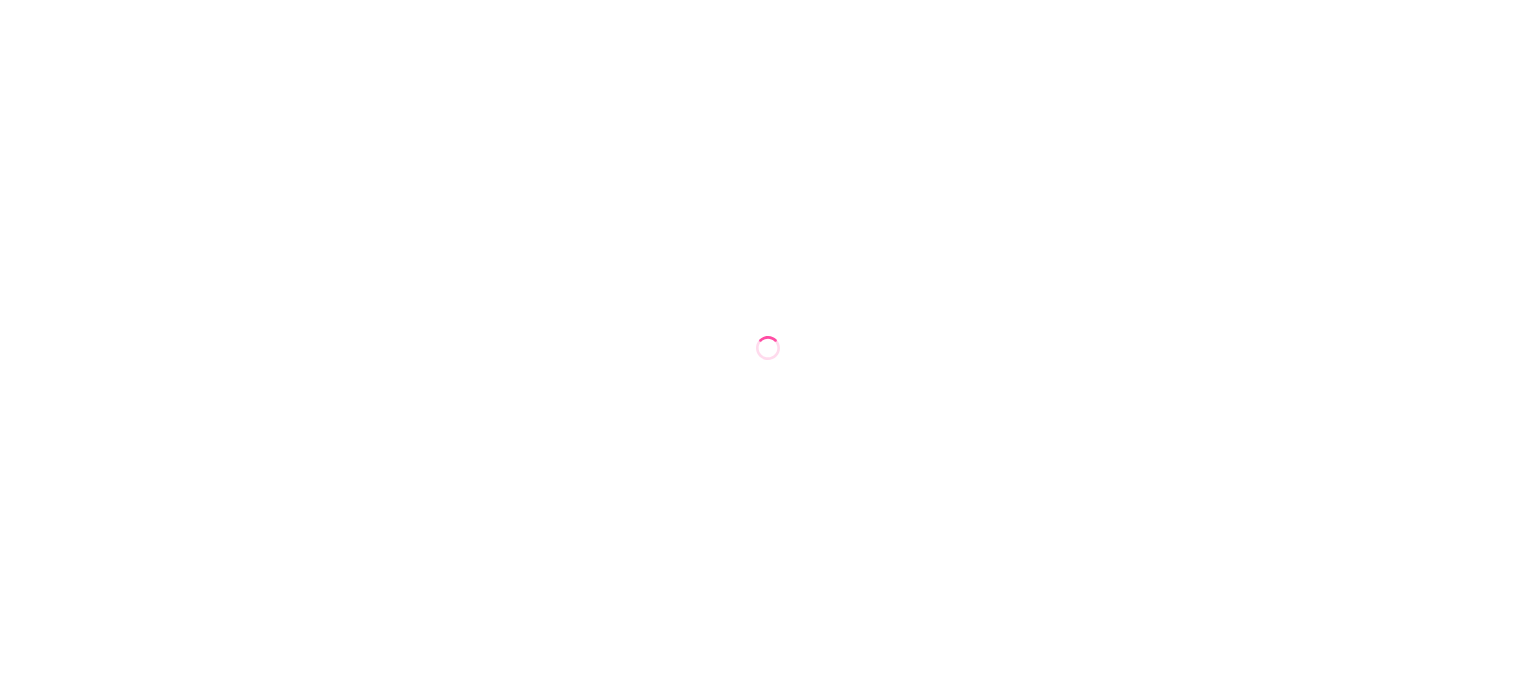 scroll, scrollTop: 0, scrollLeft: 0, axis: both 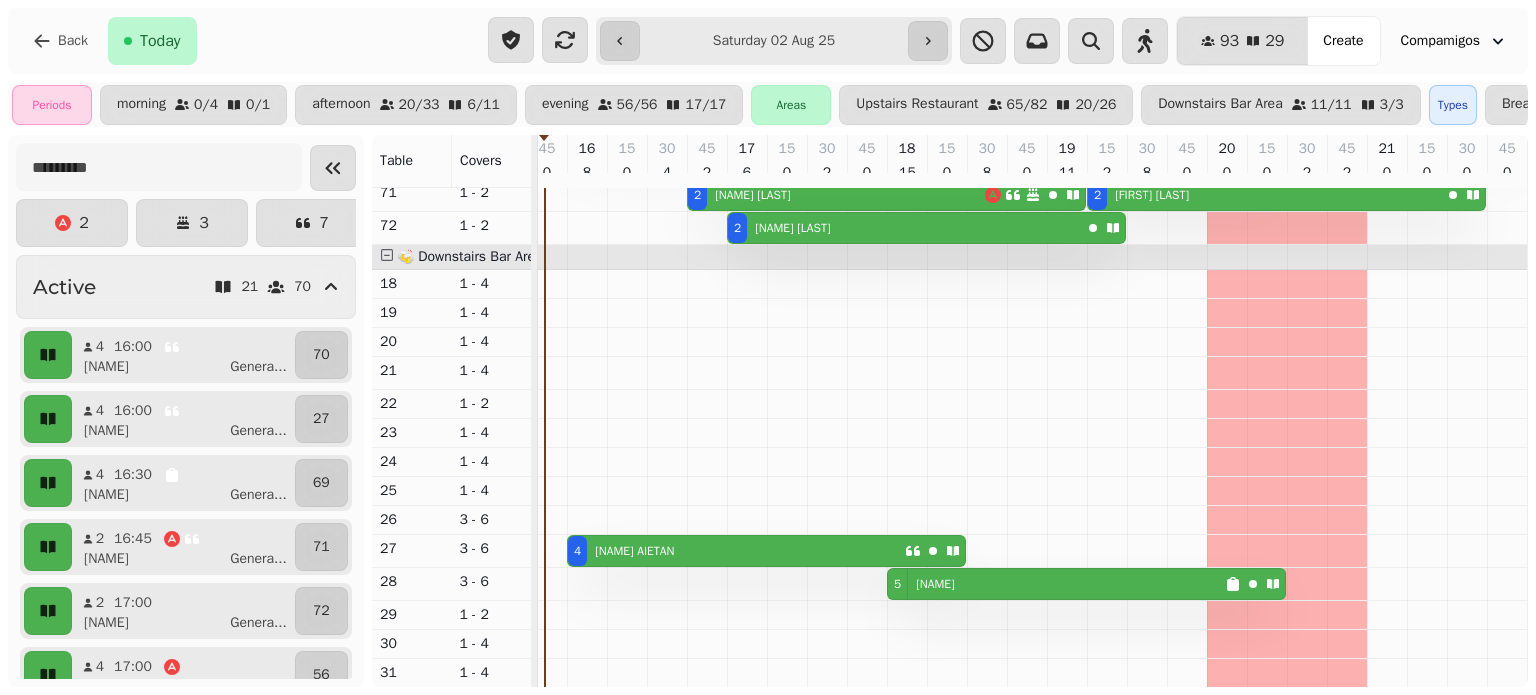 click on "4 DALJIT   AIETAN" at bounding box center (736, 551) 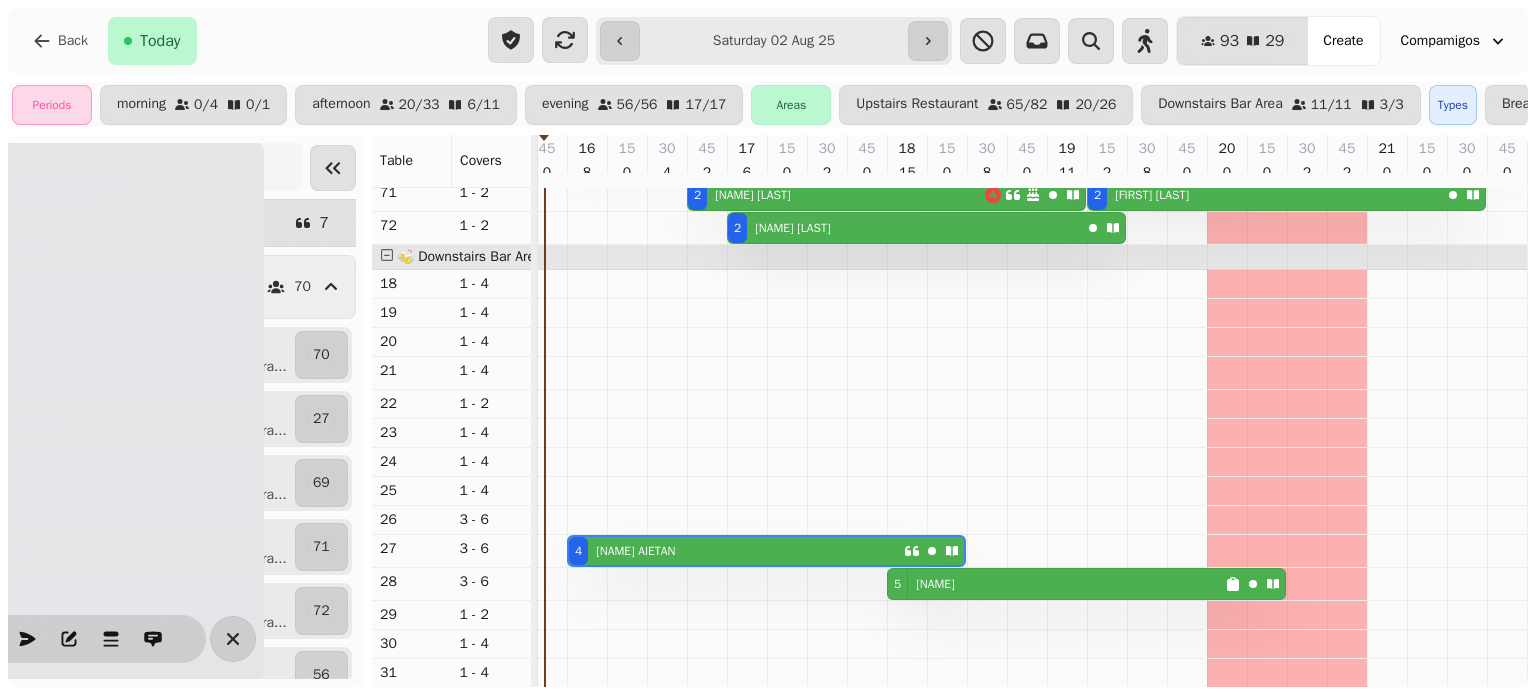 scroll, scrollTop: 0, scrollLeft: 945, axis: horizontal 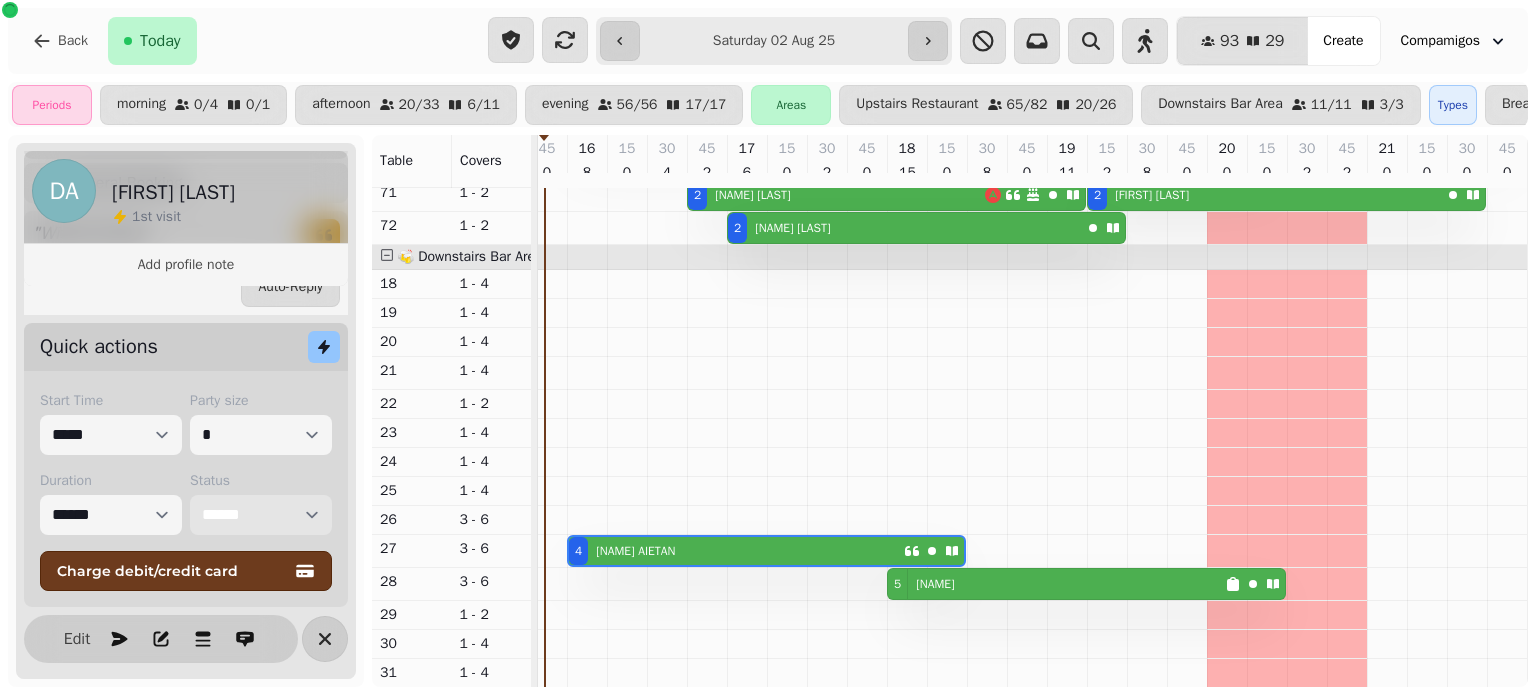 click on "**********" at bounding box center [261, 515] 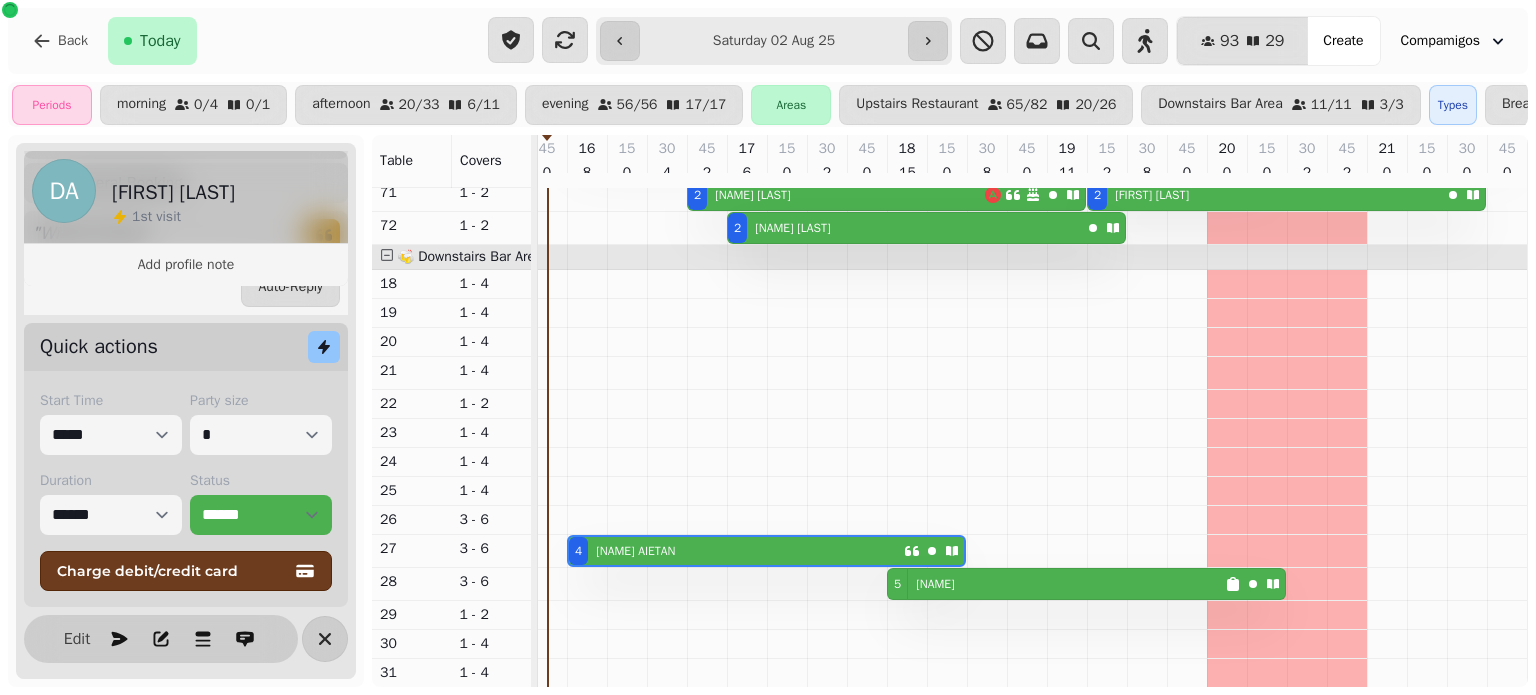 click on "**********" at bounding box center (768, 41) 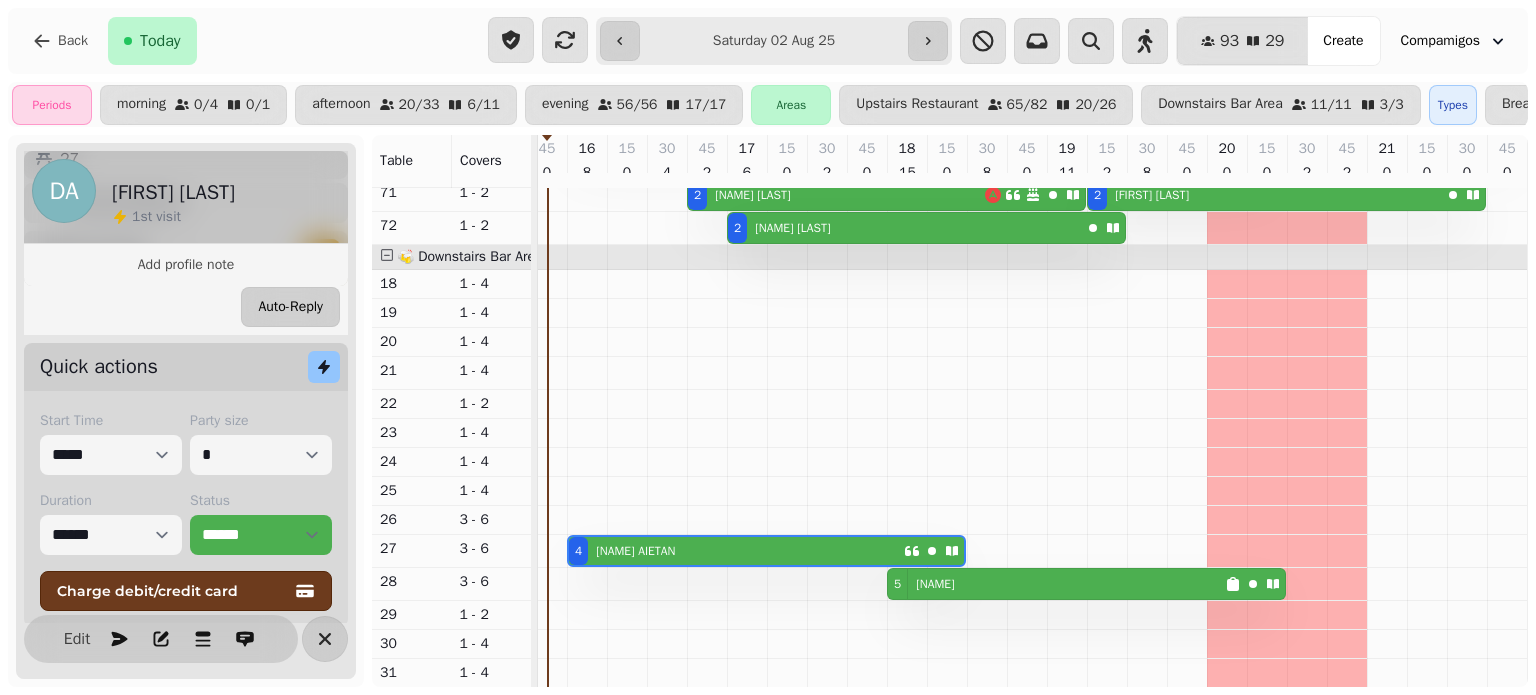 scroll, scrollTop: 332, scrollLeft: 0, axis: vertical 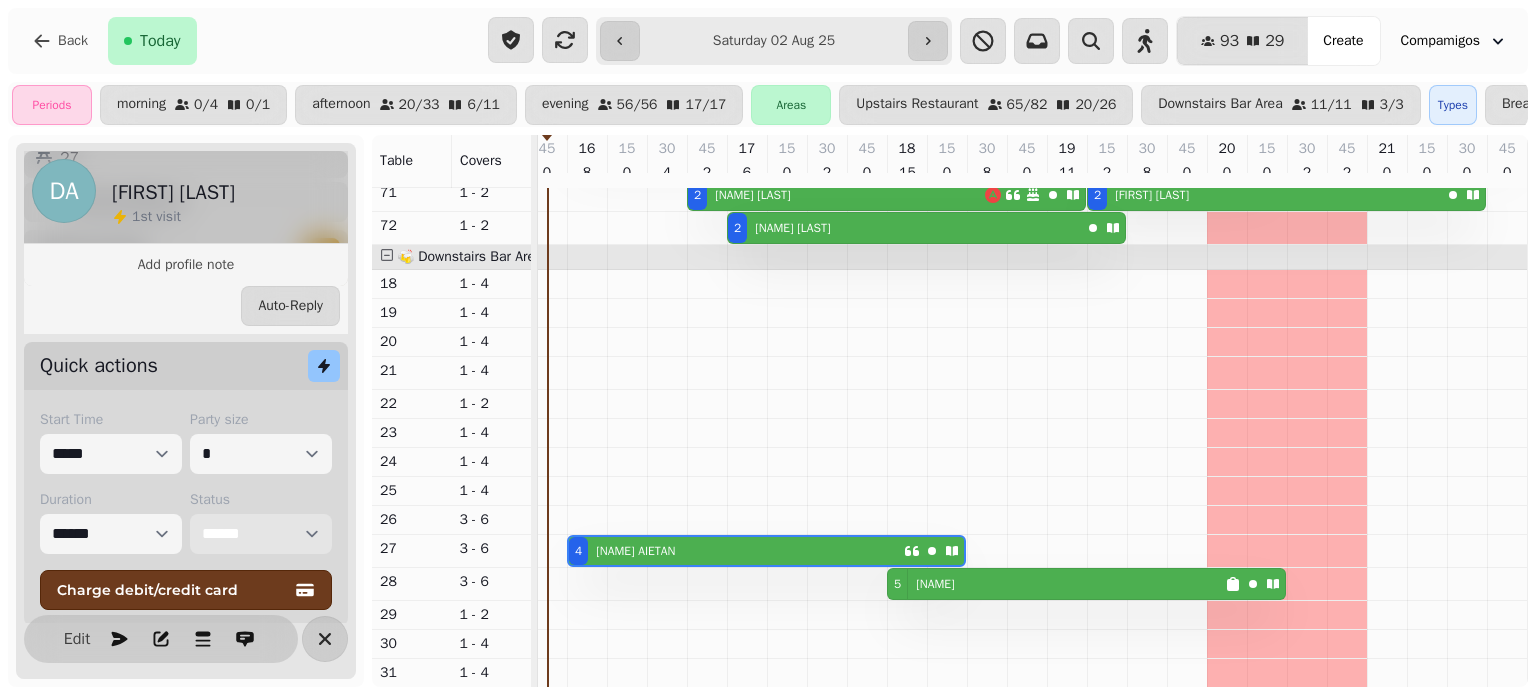 click on "**********" at bounding box center [261, 534] 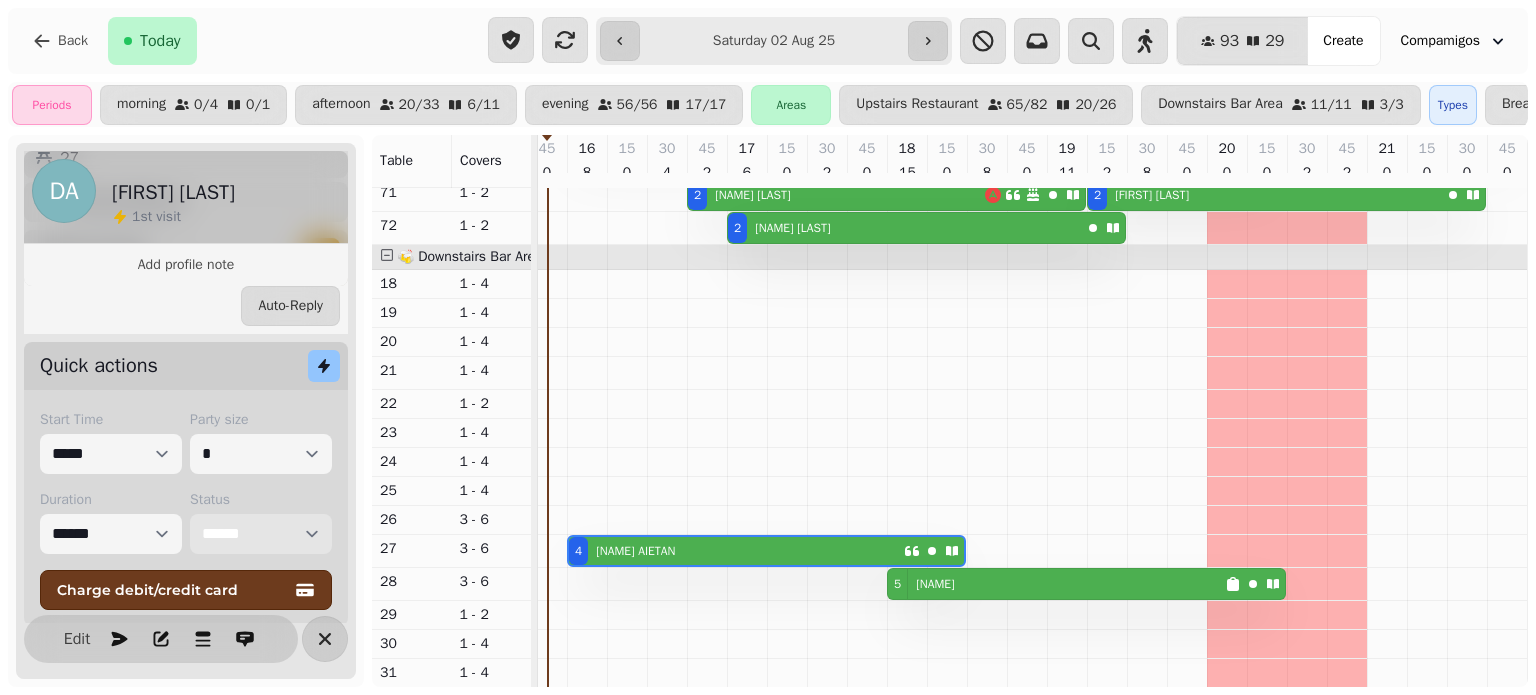 select on "******" 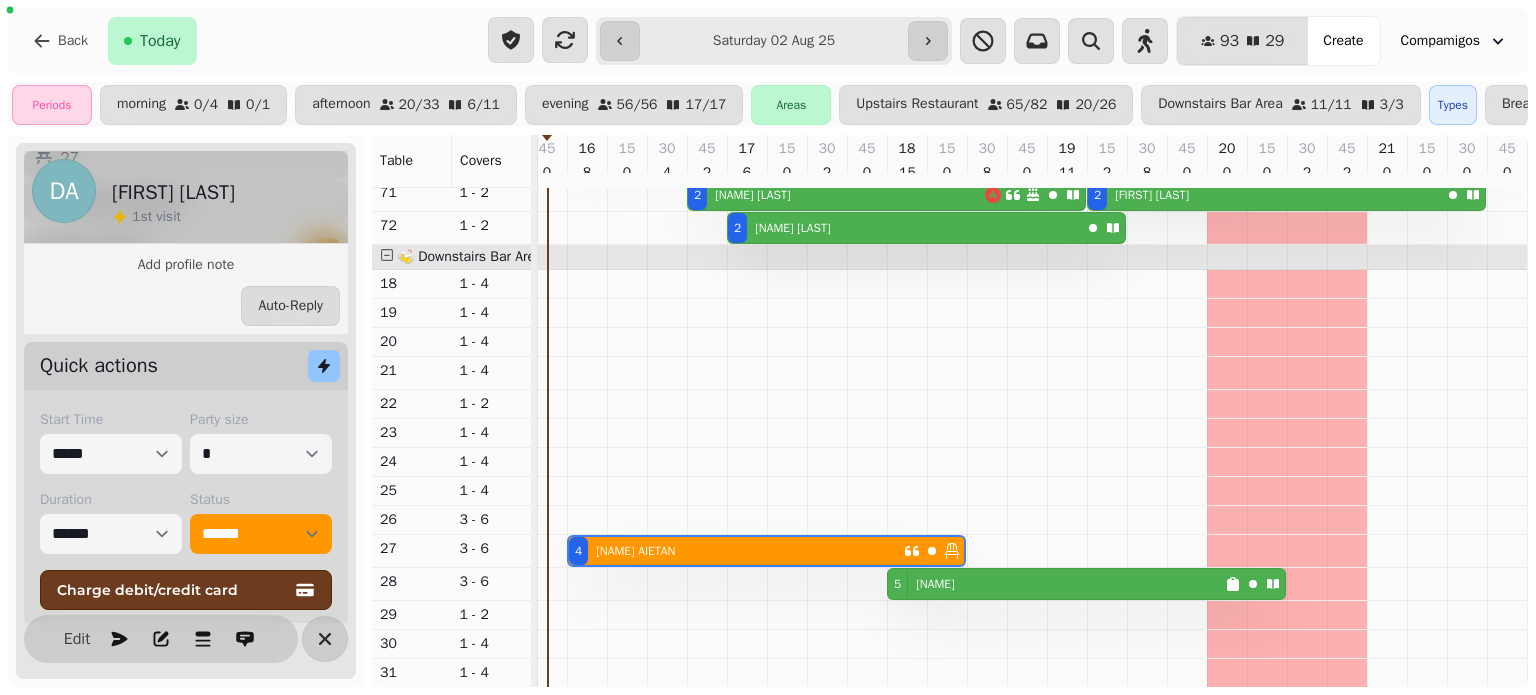 click 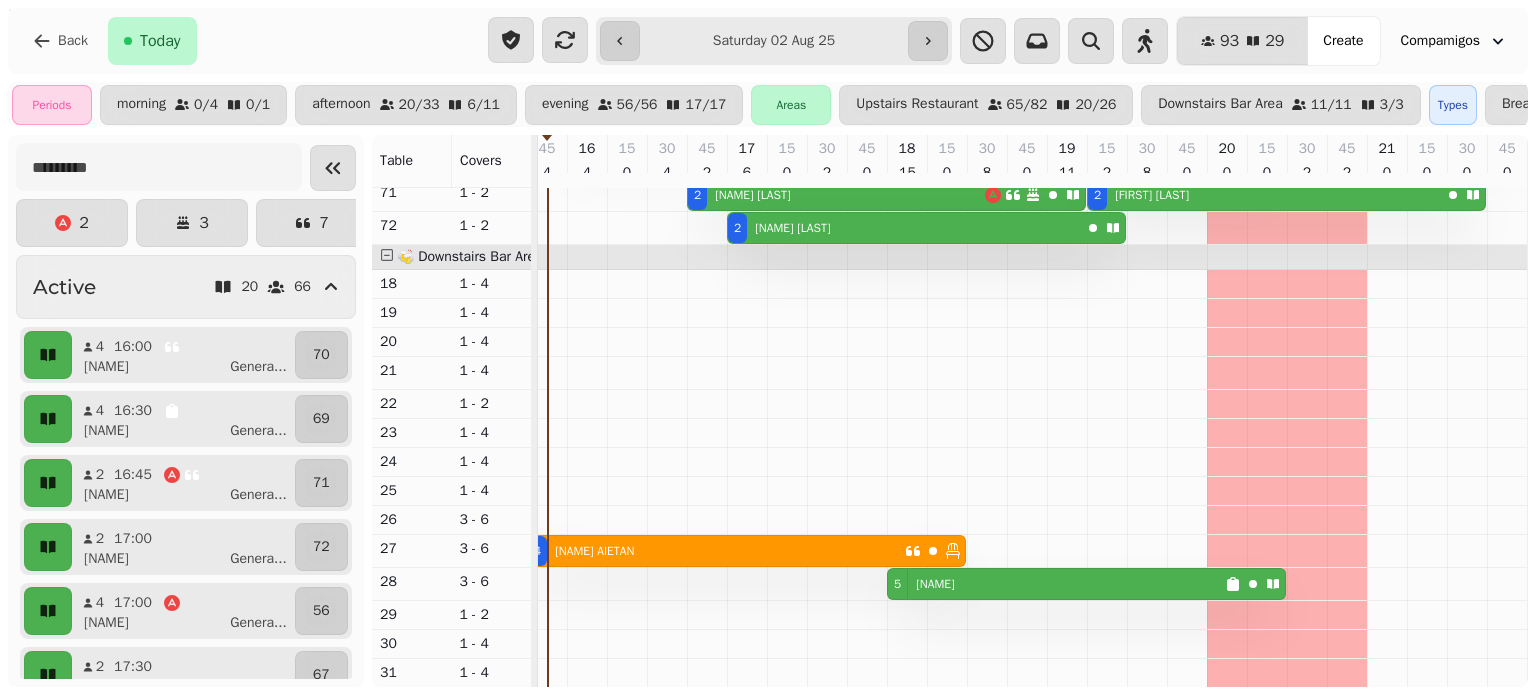 scroll, scrollTop: 901, scrollLeft: 837, axis: both 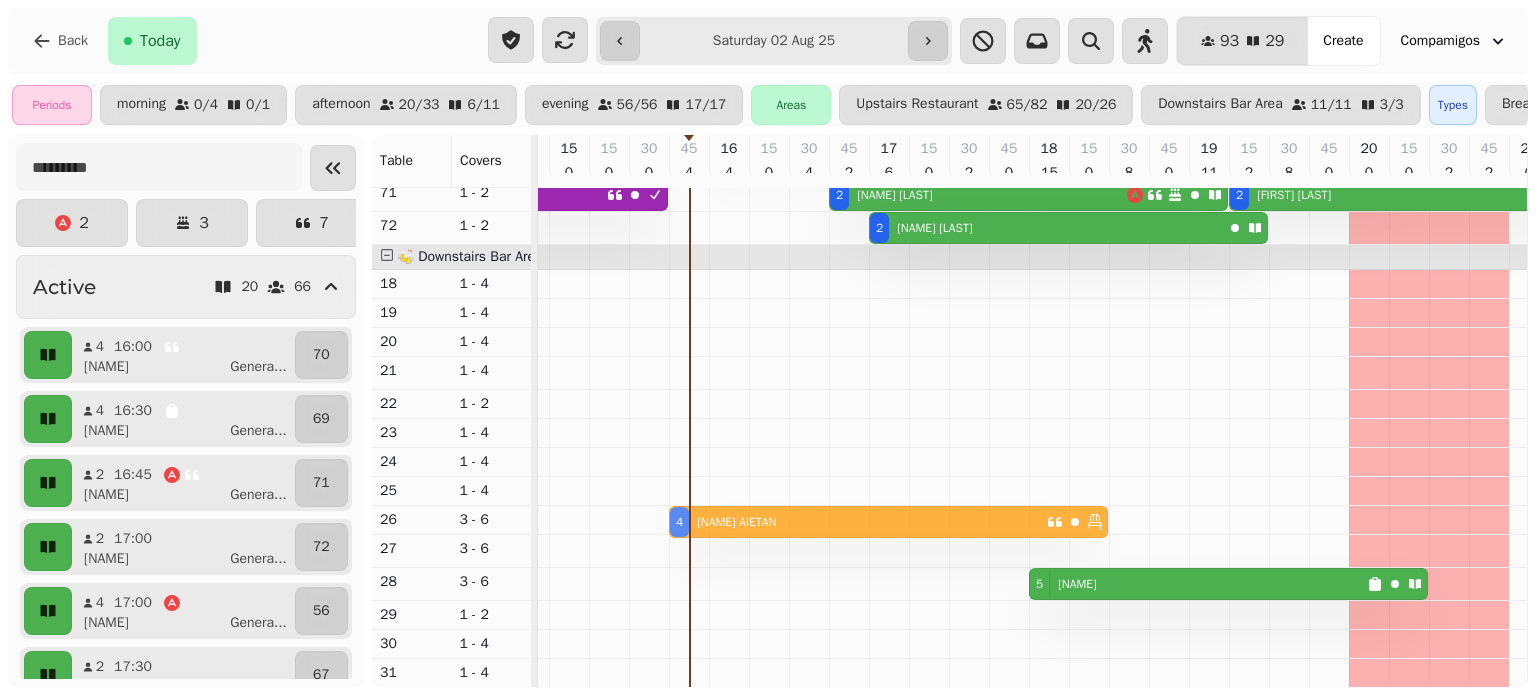 drag, startPoint x: 688, startPoint y: 541, endPoint x: 692, endPoint y: 509, distance: 32.24903 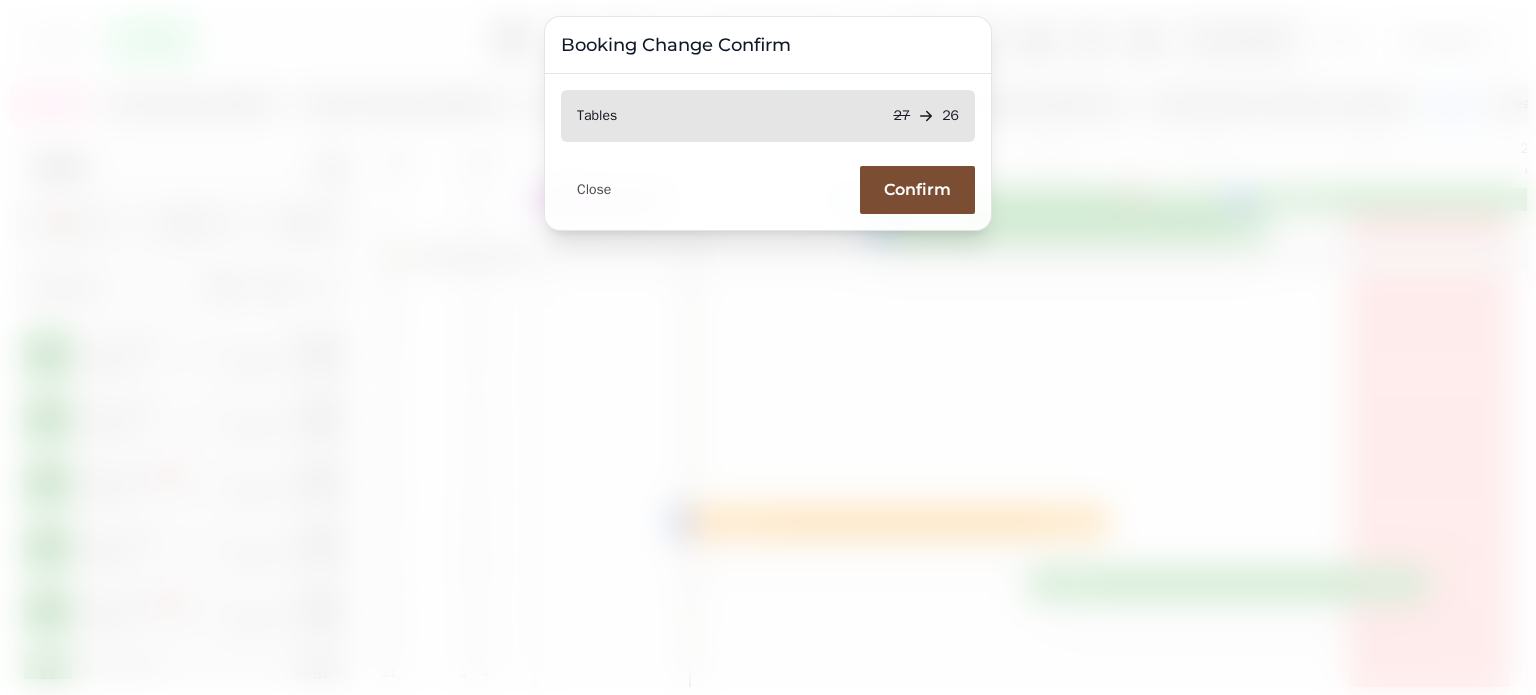 click on "Confirm" at bounding box center (917, 190) 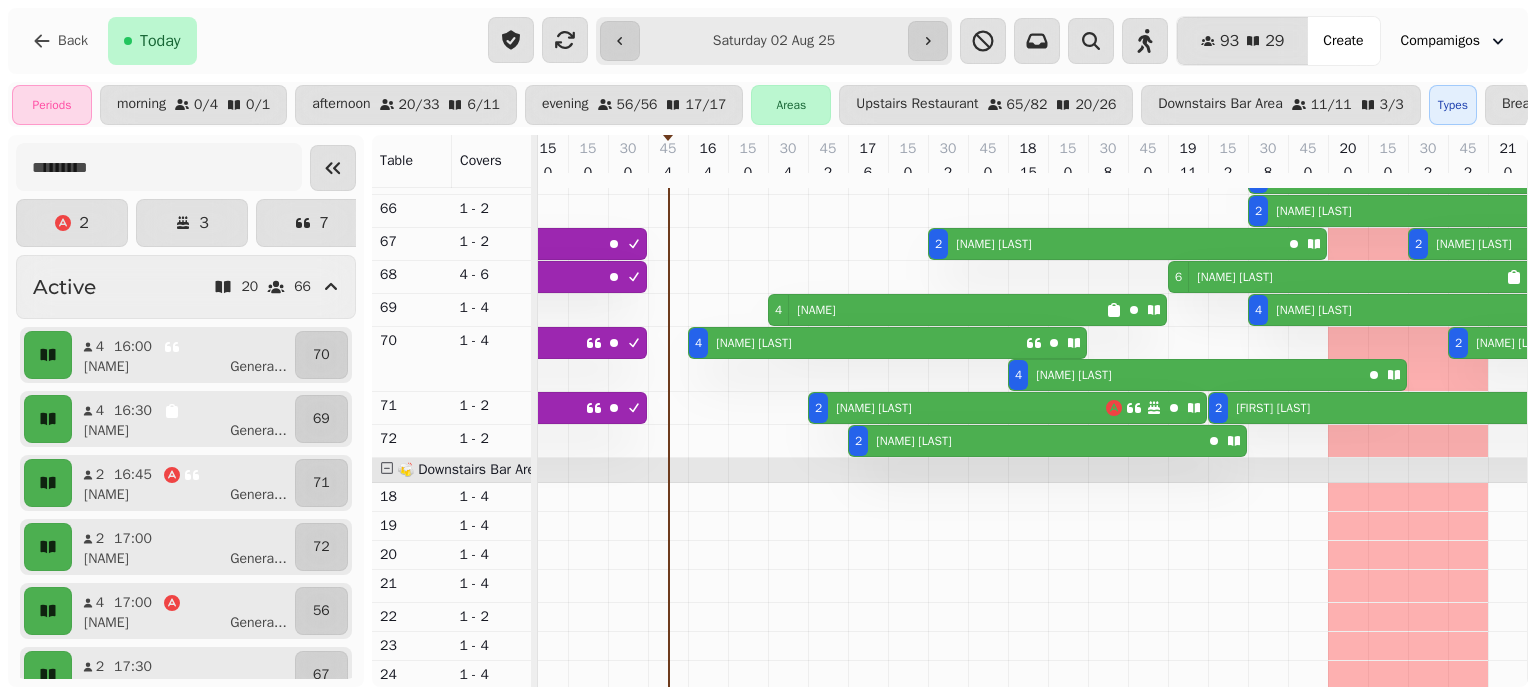 click on "Sarah   Whelan-McManus" at bounding box center (873, 408) 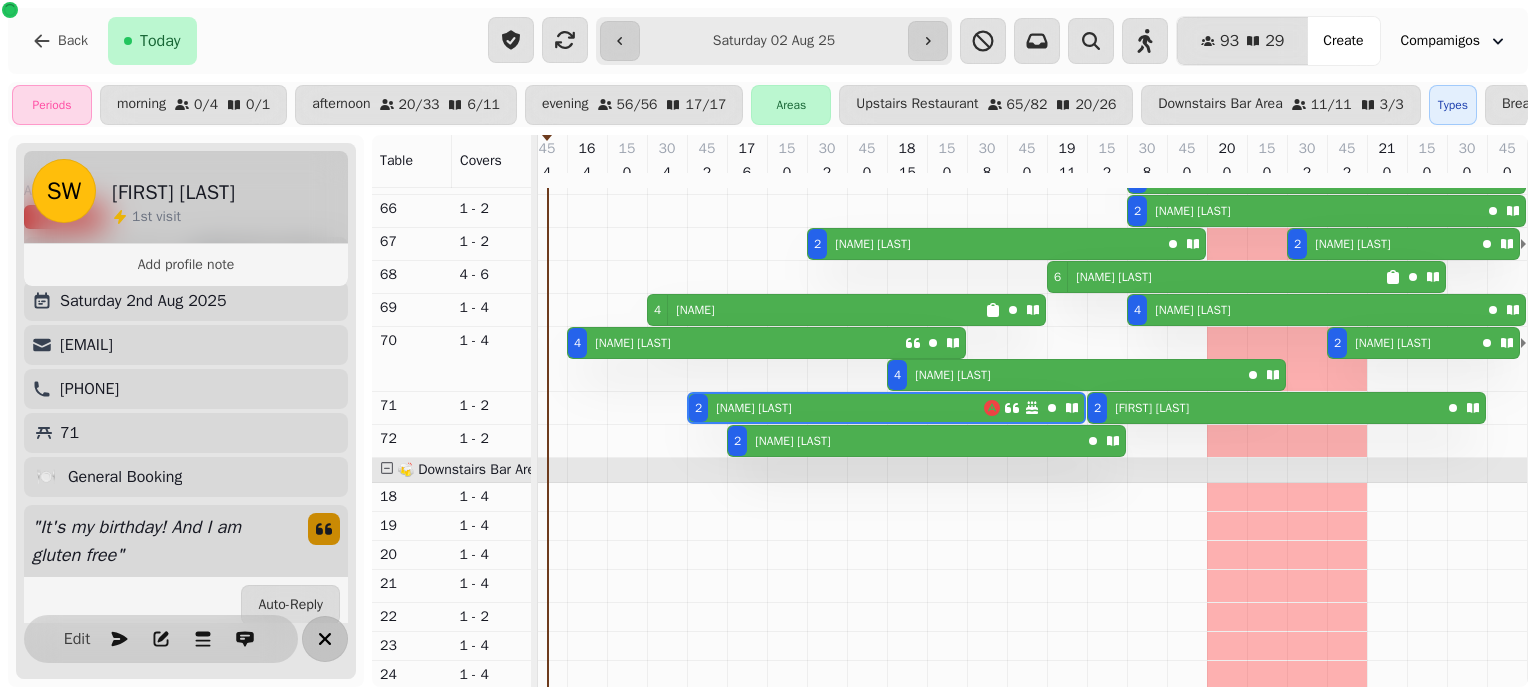 click 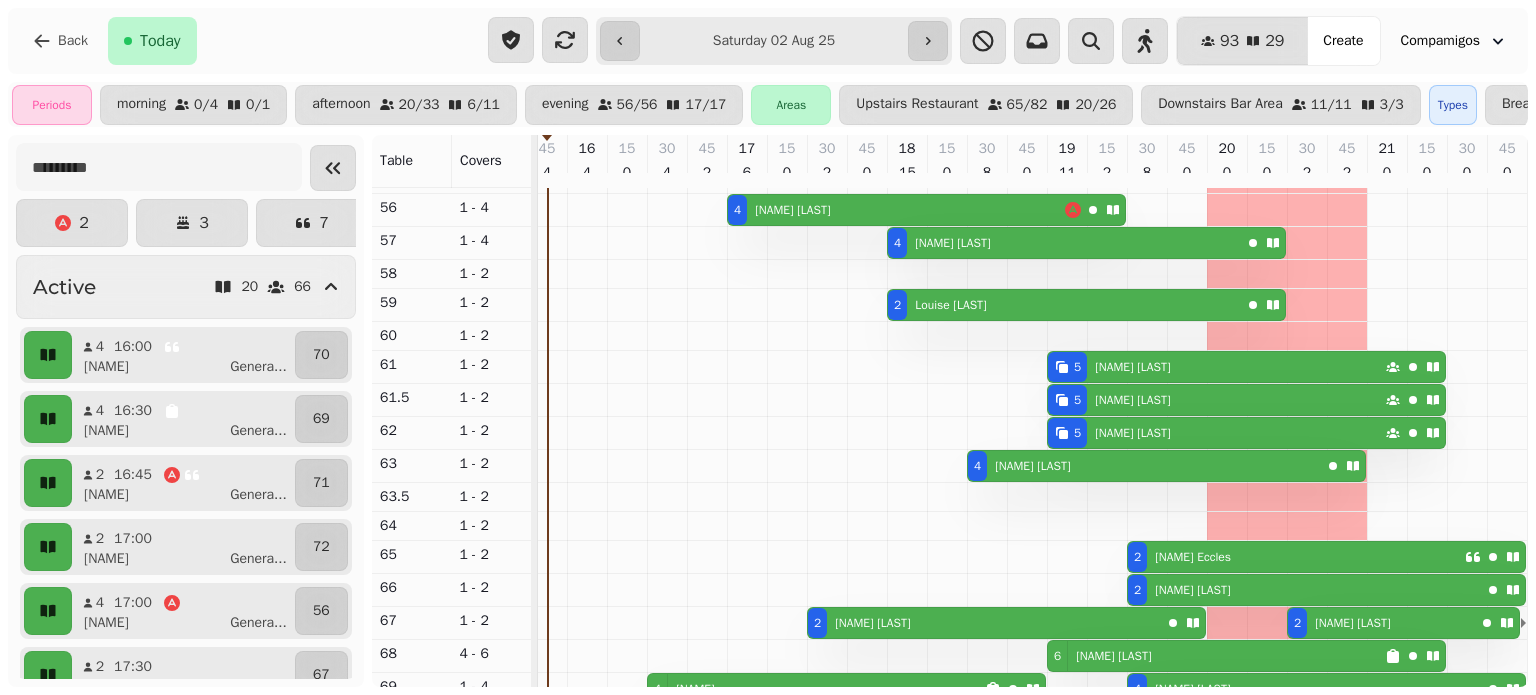 click on "4 Alex   Mitchell" at bounding box center (896, 210) 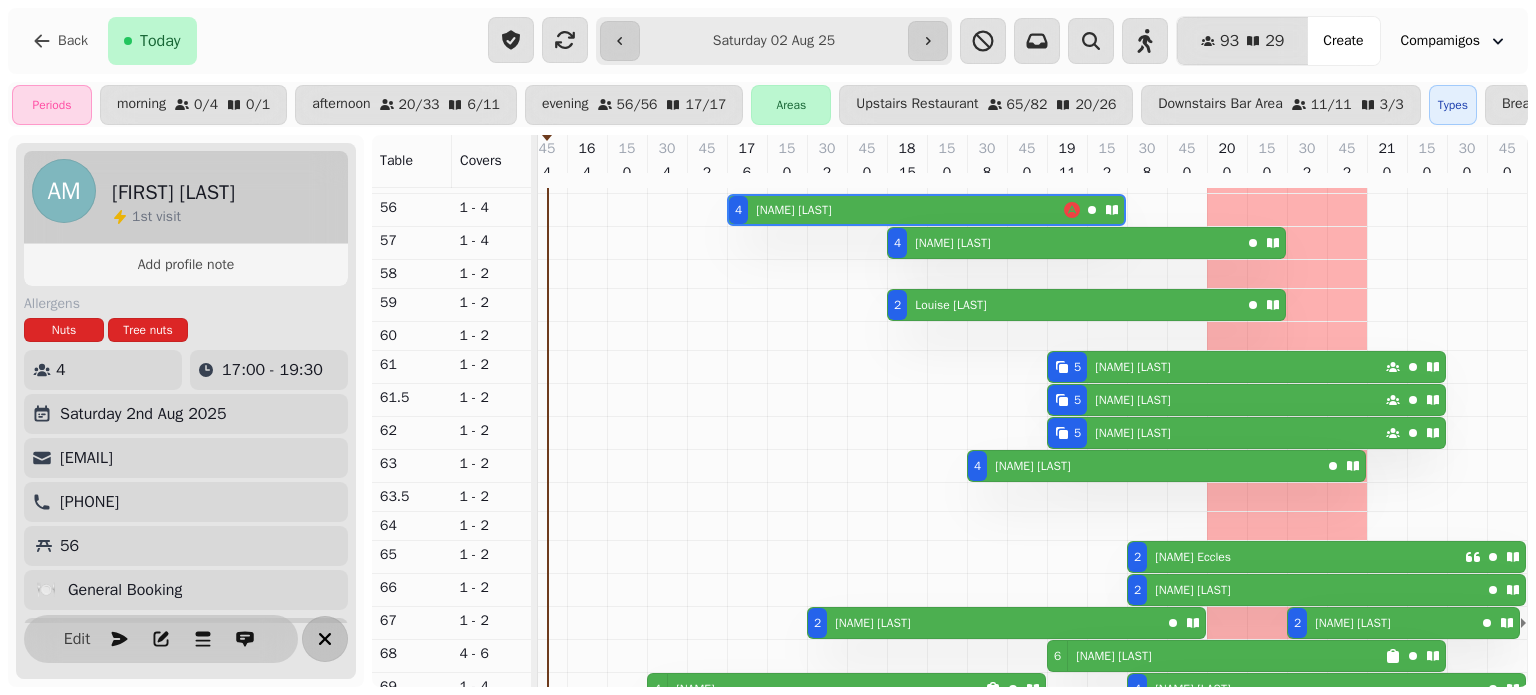 click 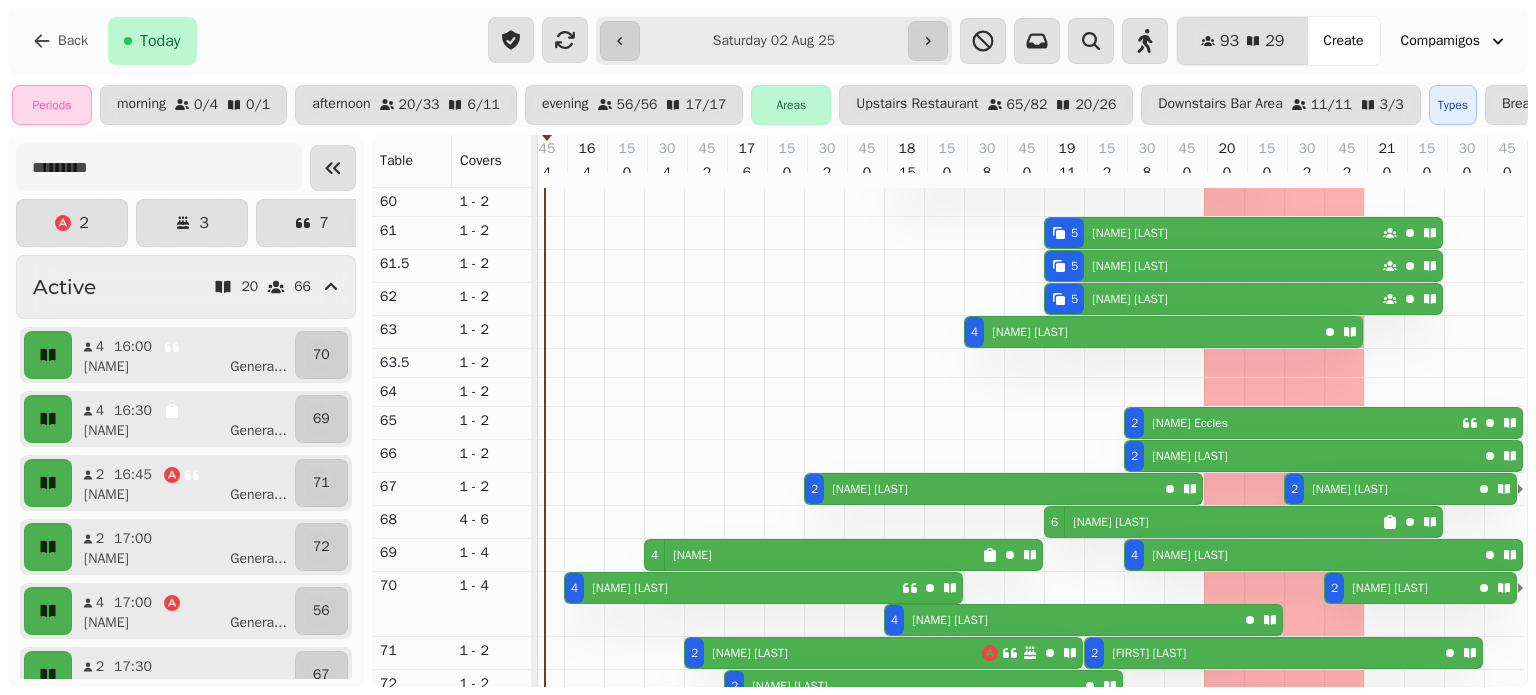 click on "2 David   Eccles" at bounding box center [1293, 423] 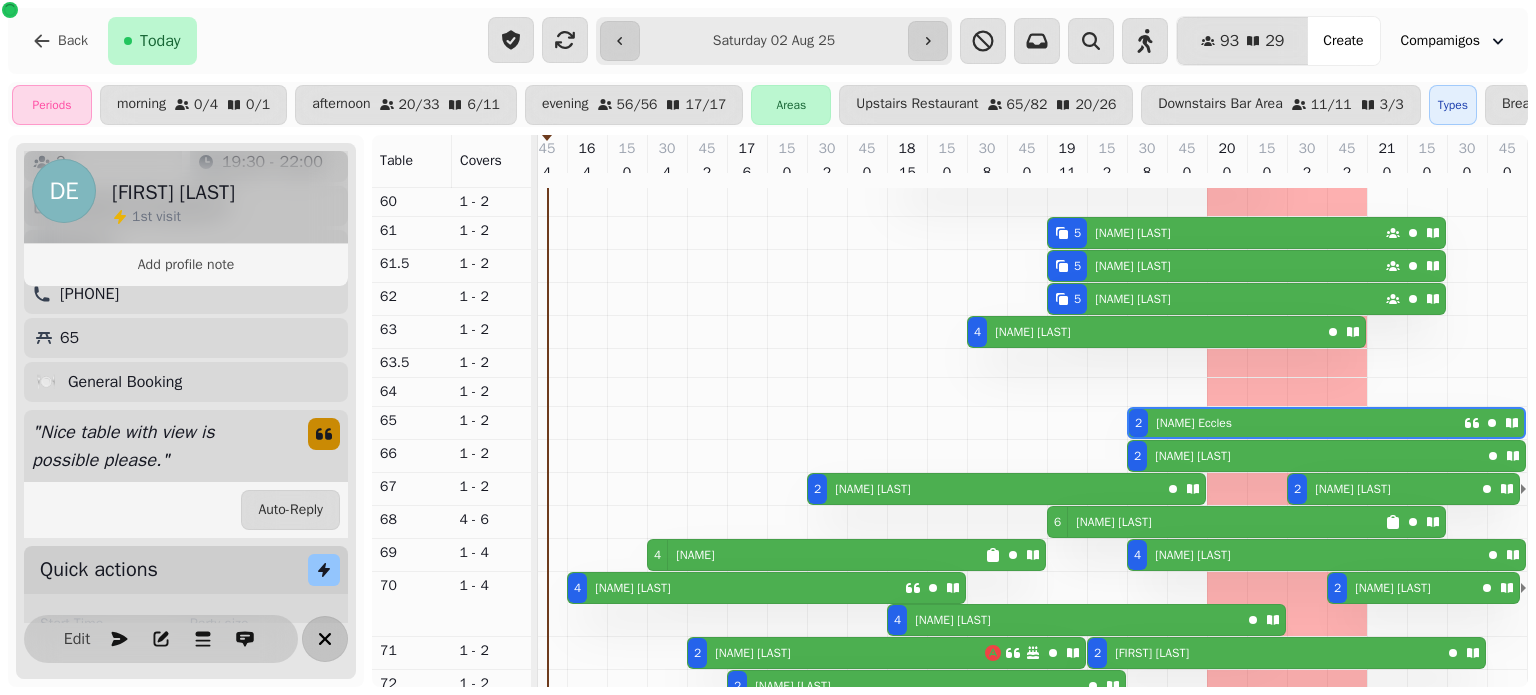 click 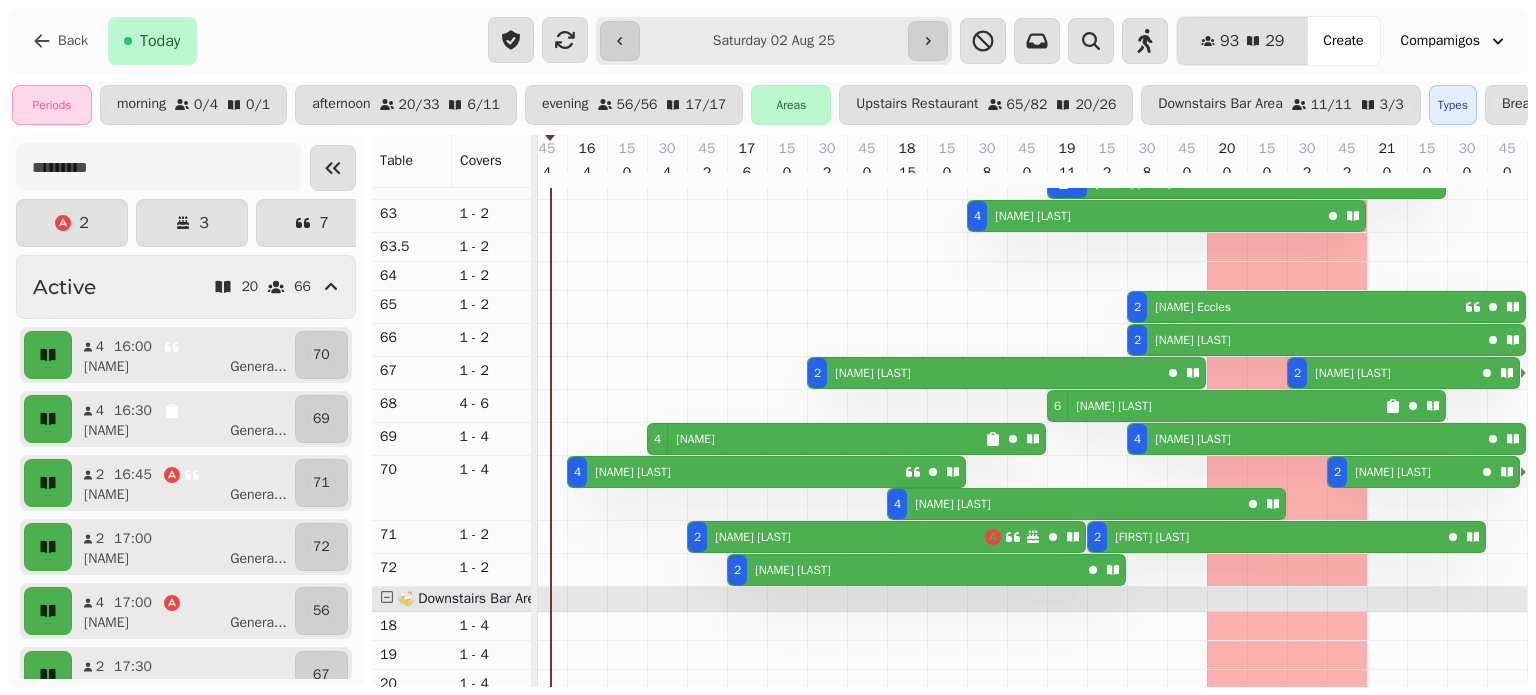 click on "6 Angela   Allaway" at bounding box center (1216, 406) 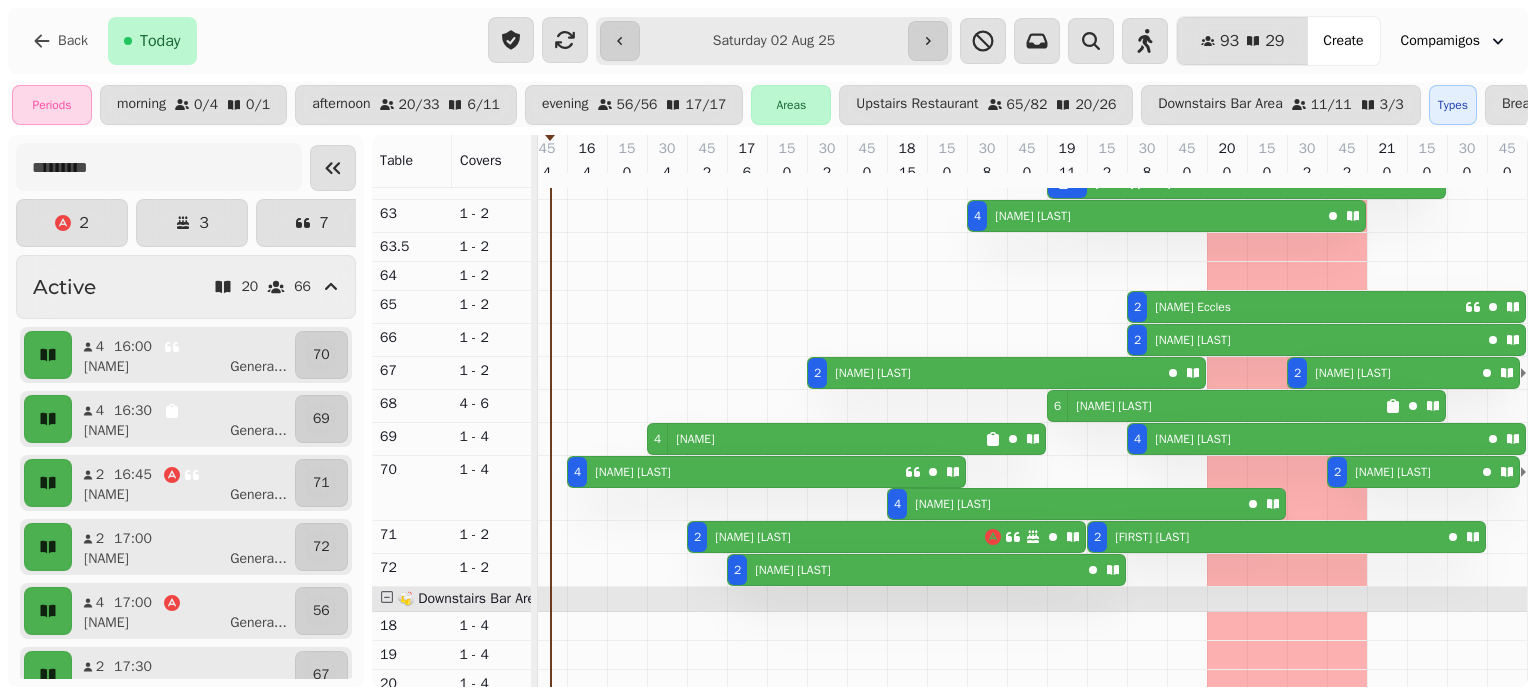 select on "**********" 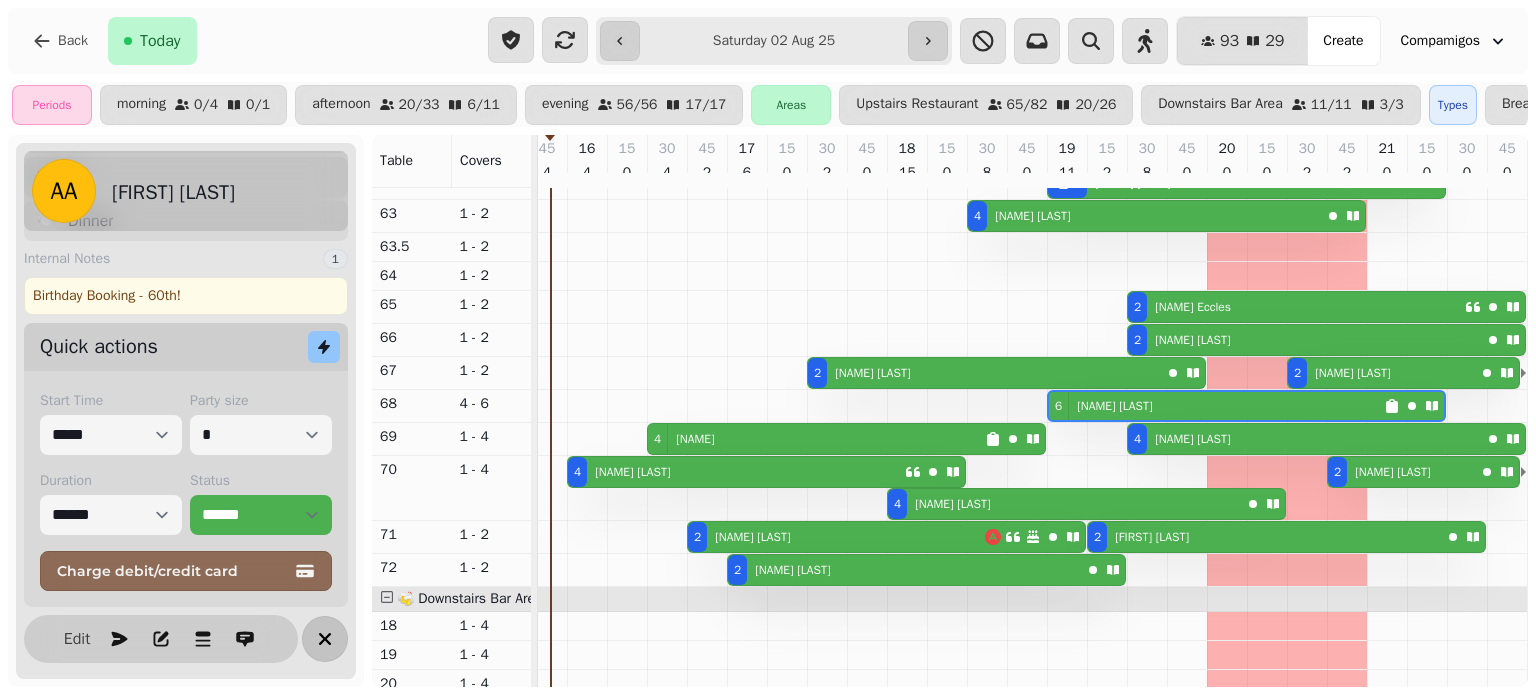 click 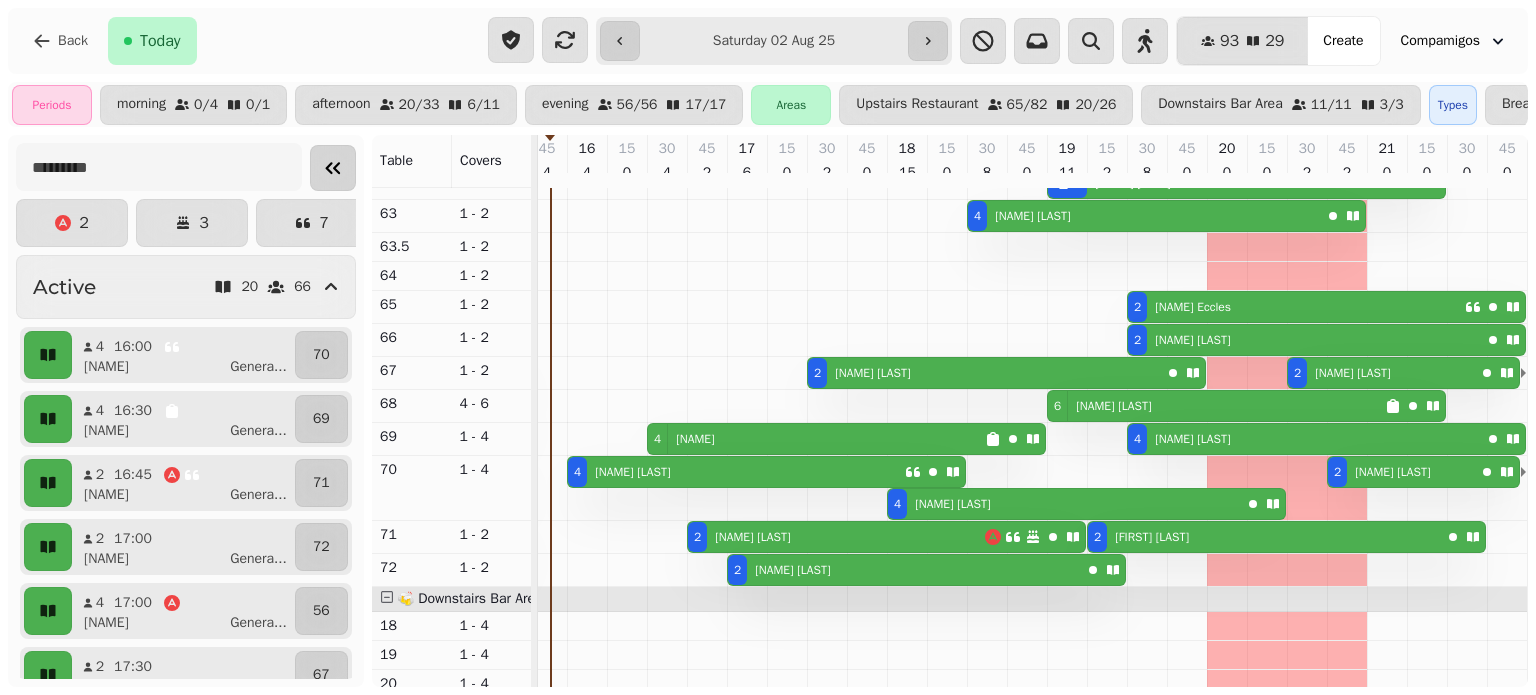 click 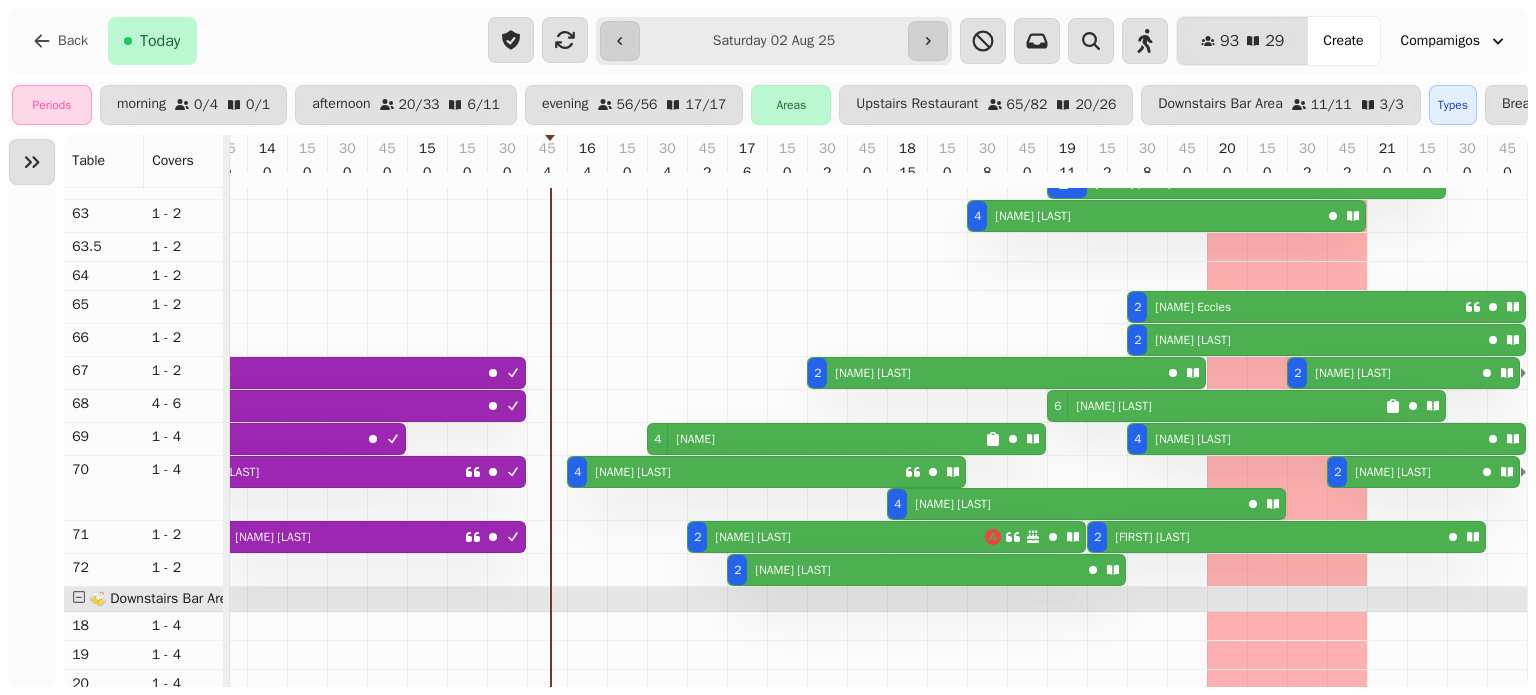 click on "4 Ted" at bounding box center [816, 439] 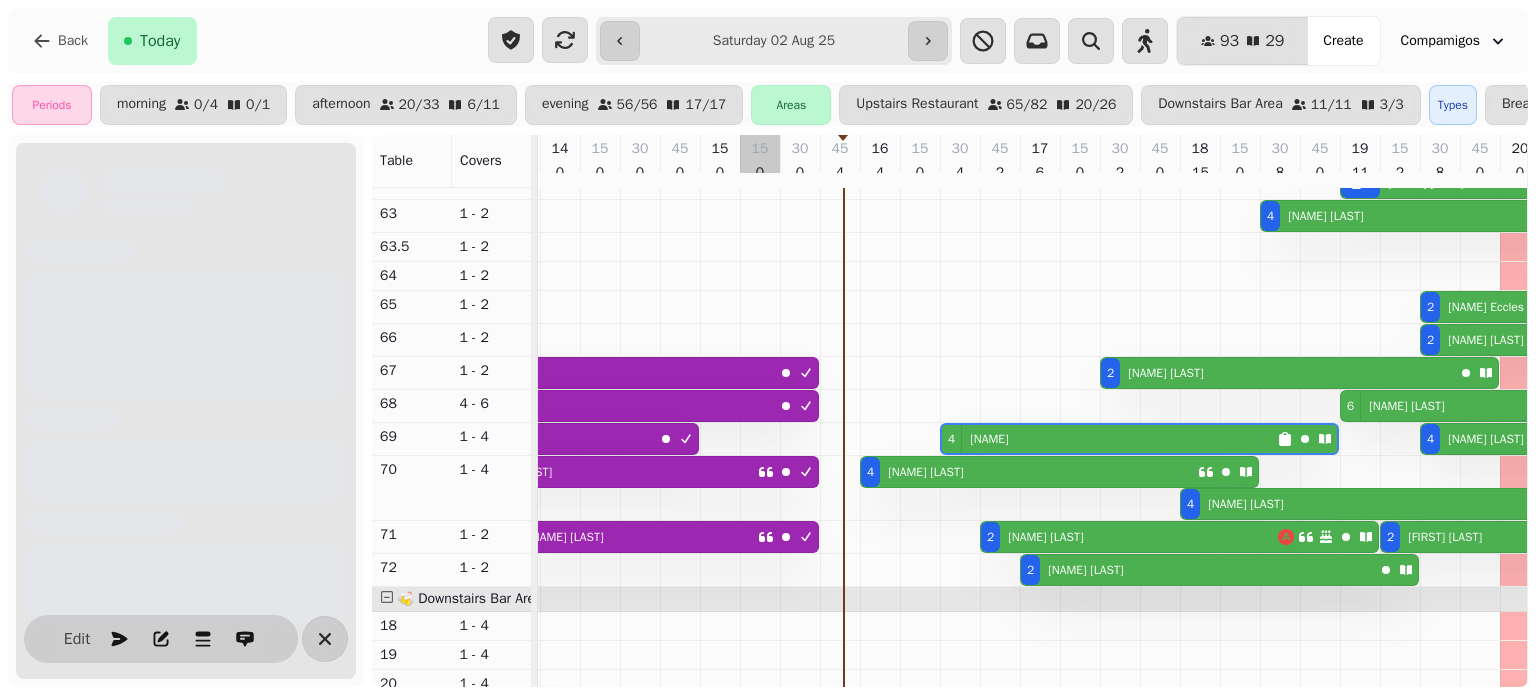 click on "4 Walkin   4 Walkin   4 Toni   Moore 4 Alex   Mitchell 4 Marie-Anne   Llano 2 Louise   Stansfield 5 Alison   Johnson 5 Alison   Johnson 5 Alison   Johnson 4 Kirsty   Brown 2 David   Eccles 2 Byron   Read 2 Walkin   2 Andy   Haw 2 Hari   Singh 5 stella   6 Angela   Allaway 4 Lucy   Spencer 2 Lisa   Smith 4 Ted   4 Megan   Oakley 2 Chris   O'Leary 4 Yasmin   Williams 2 Sandra   Kilner 4 Jayne   Thoresen 2 Sally   Godfrey 2 Sarah   Whelan-McManus 2 JODY   WHITE 2 Nikki   Orme 2 Alex   Stanbury 4 DALJIT   AIETAN 5 Bernie" at bounding box center [860, 337] 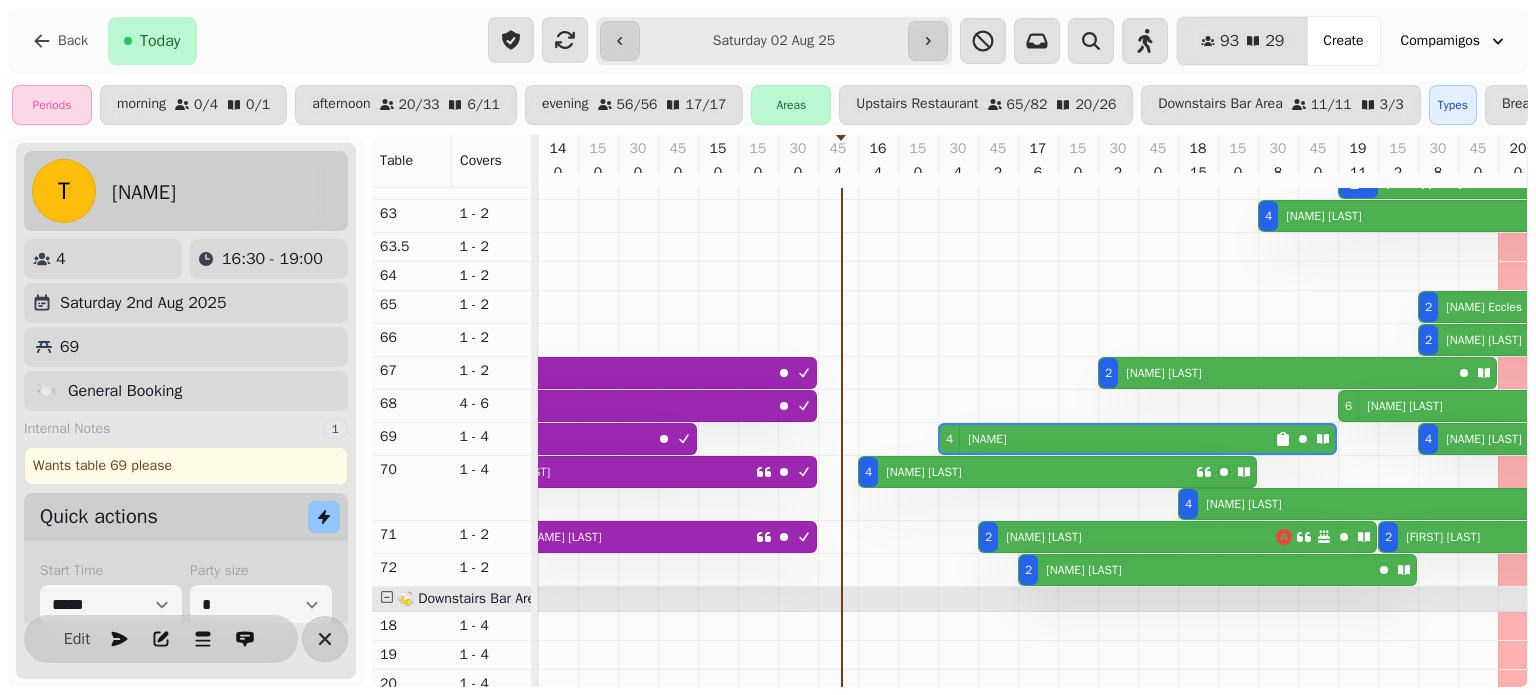 click at bounding box center (697, 439) 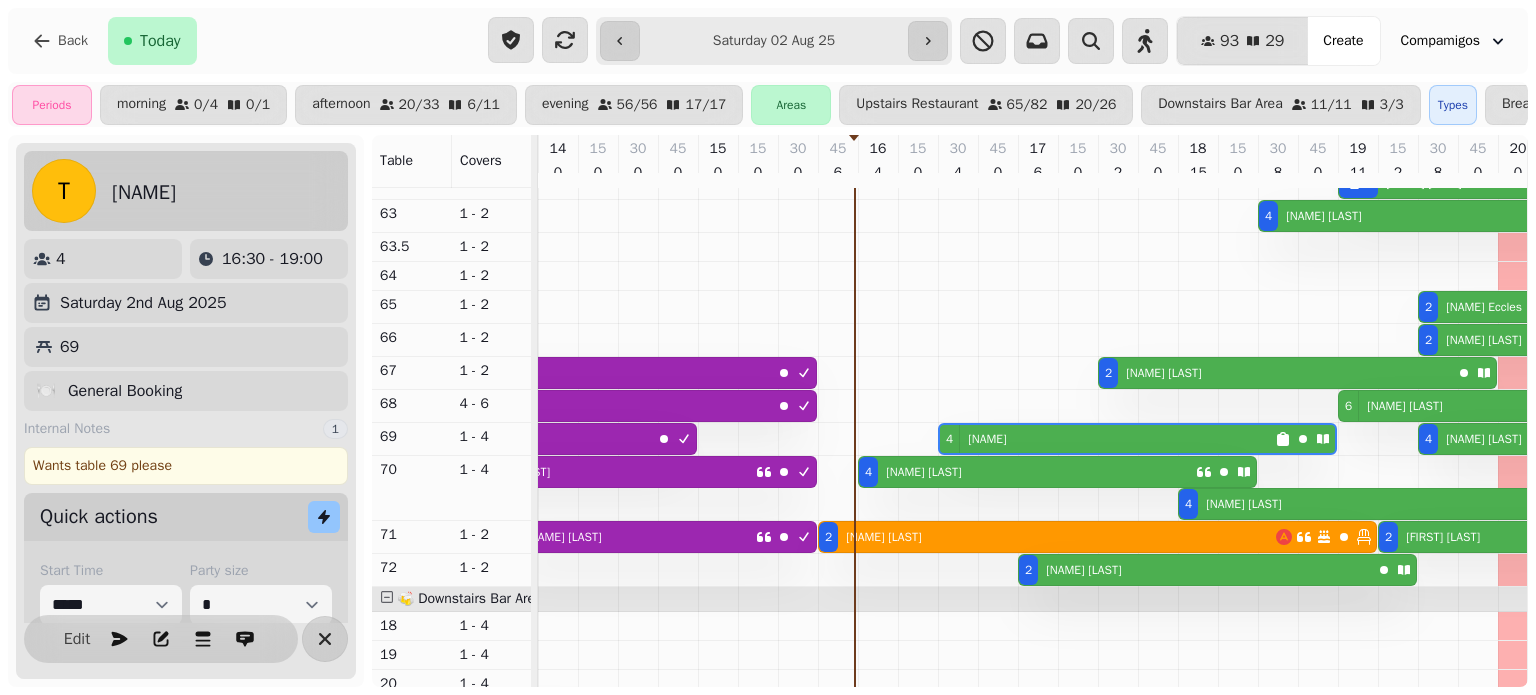 click on "4" at bounding box center (868, 472) 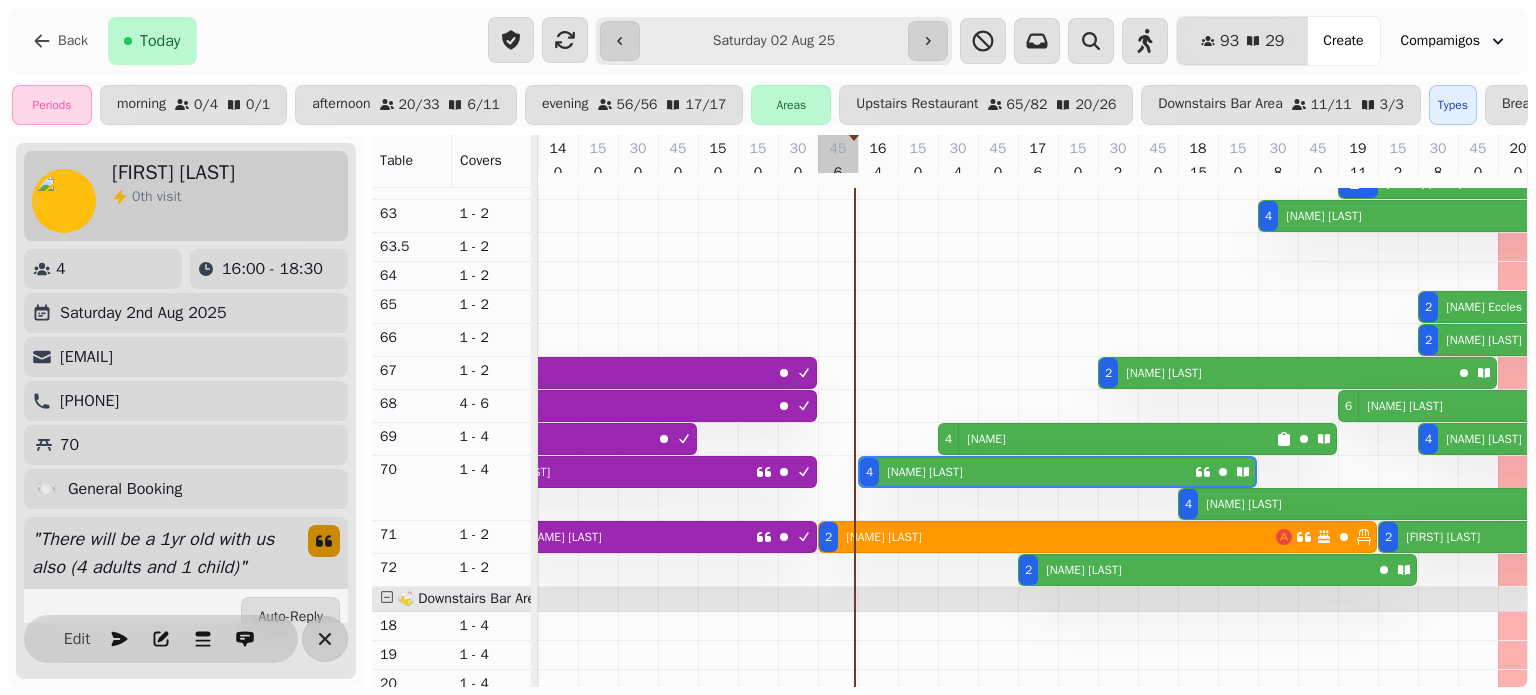 scroll, scrollTop: 0, scrollLeft: 945, axis: horizontal 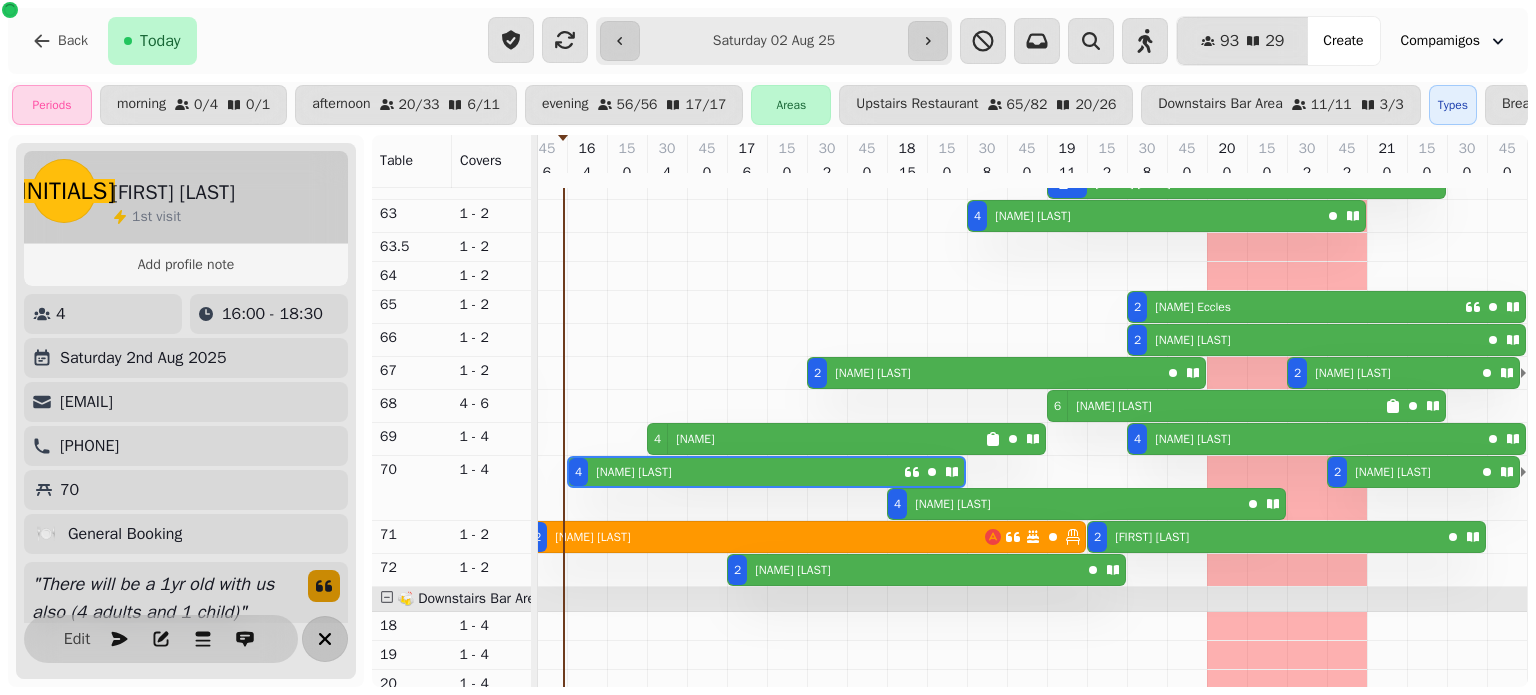 click 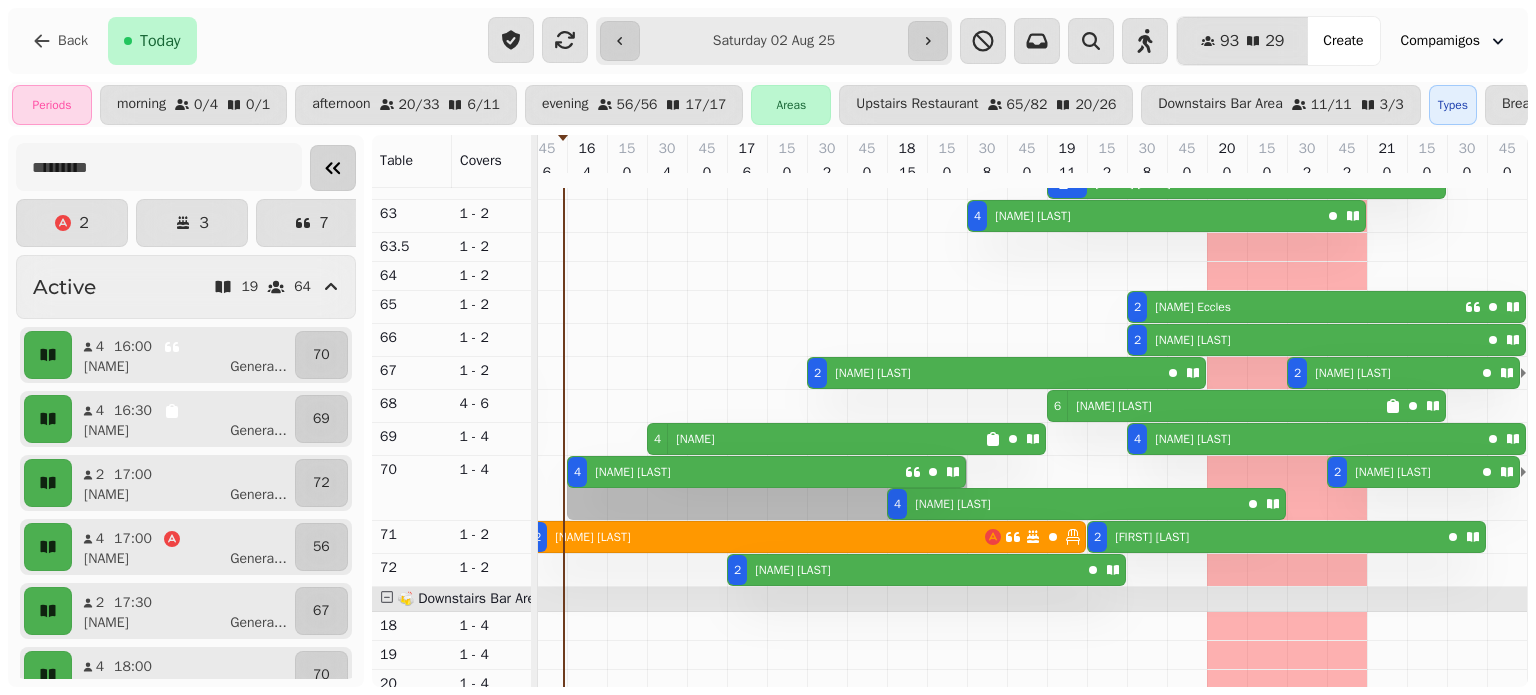 drag, startPoint x: 554, startPoint y: 476, endPoint x: 588, endPoint y: 478, distance: 34.058773 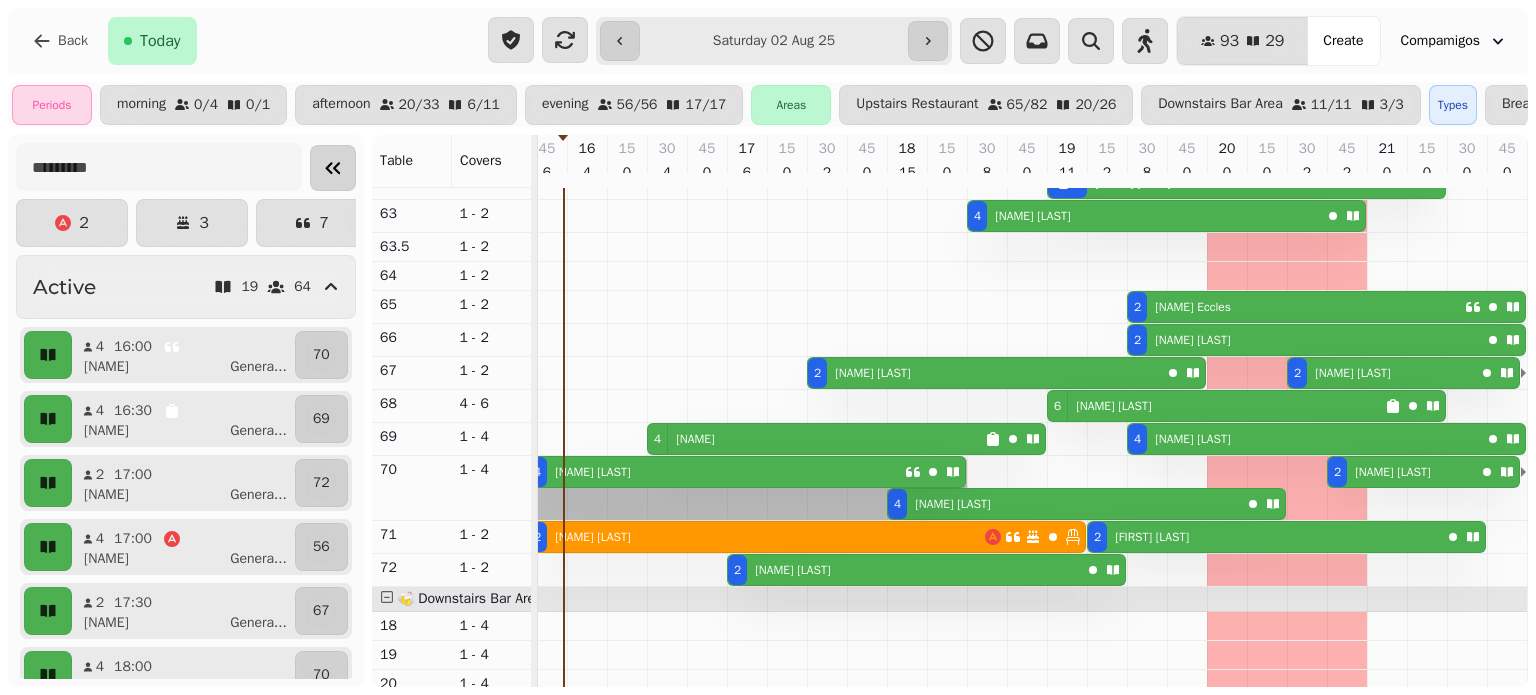 scroll, scrollTop: 542, scrollLeft: 882, axis: both 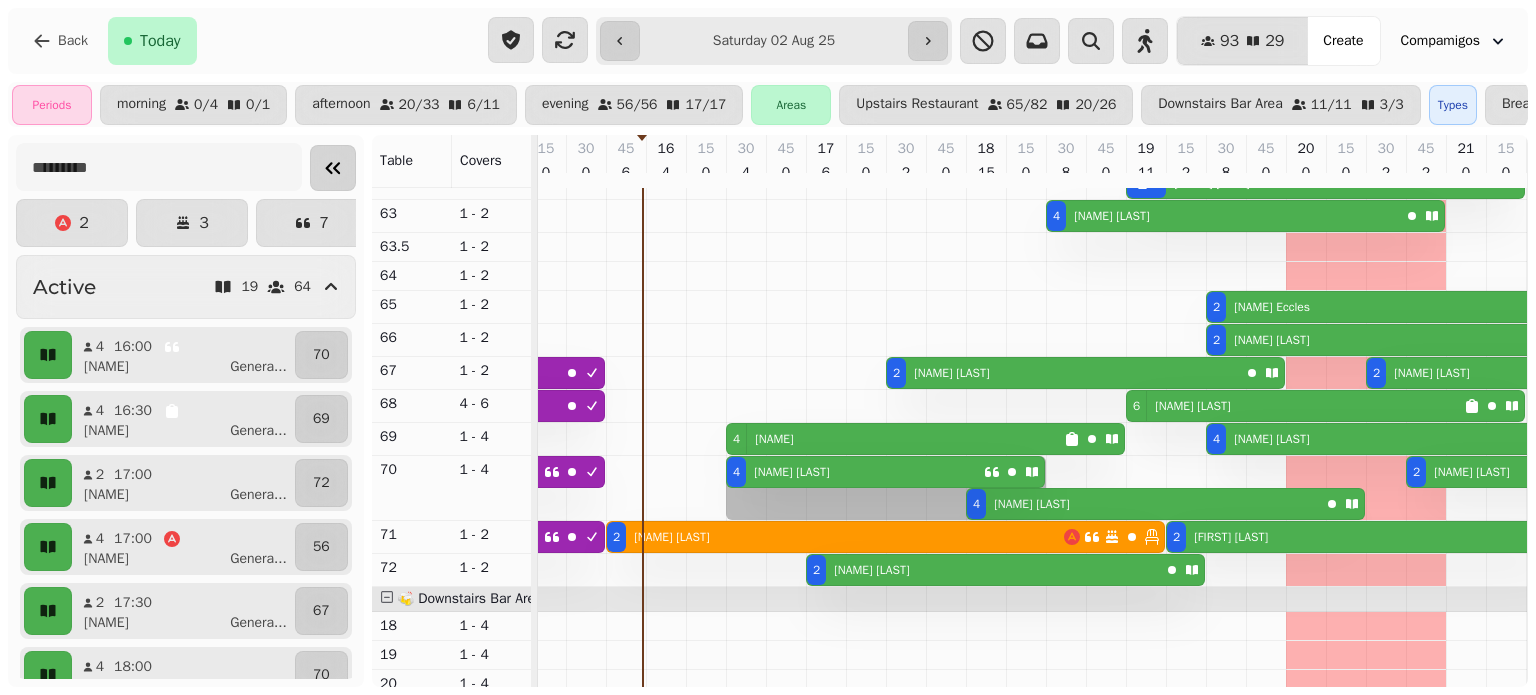 drag, startPoint x: 556, startPoint y: 476, endPoint x: 730, endPoint y: 481, distance: 174.07182 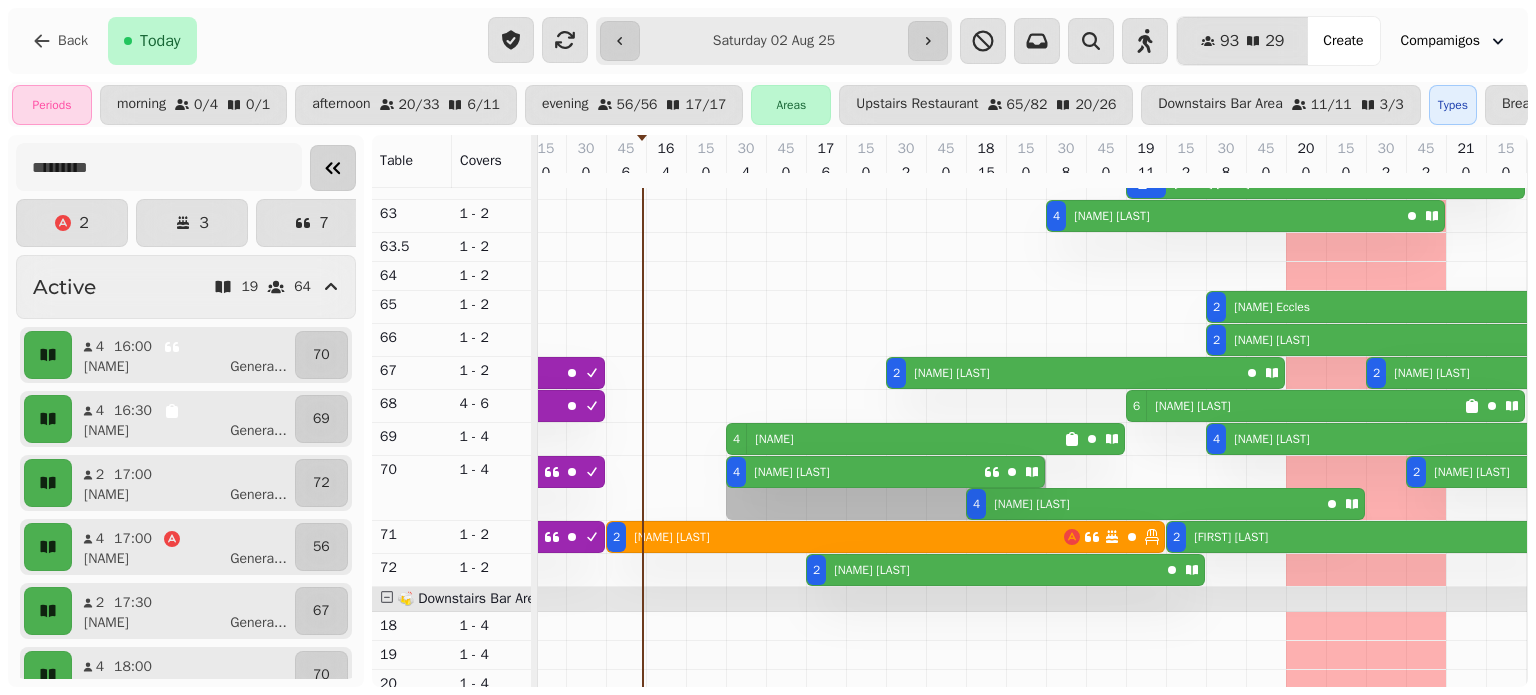 click on "2 Chris   O'Leary 4 Yasmin   Williams 2 Sandra   Kilner 4 Jayne   Thoresen 4 Yasmin   Williams" at bounding box center [-314, 488] 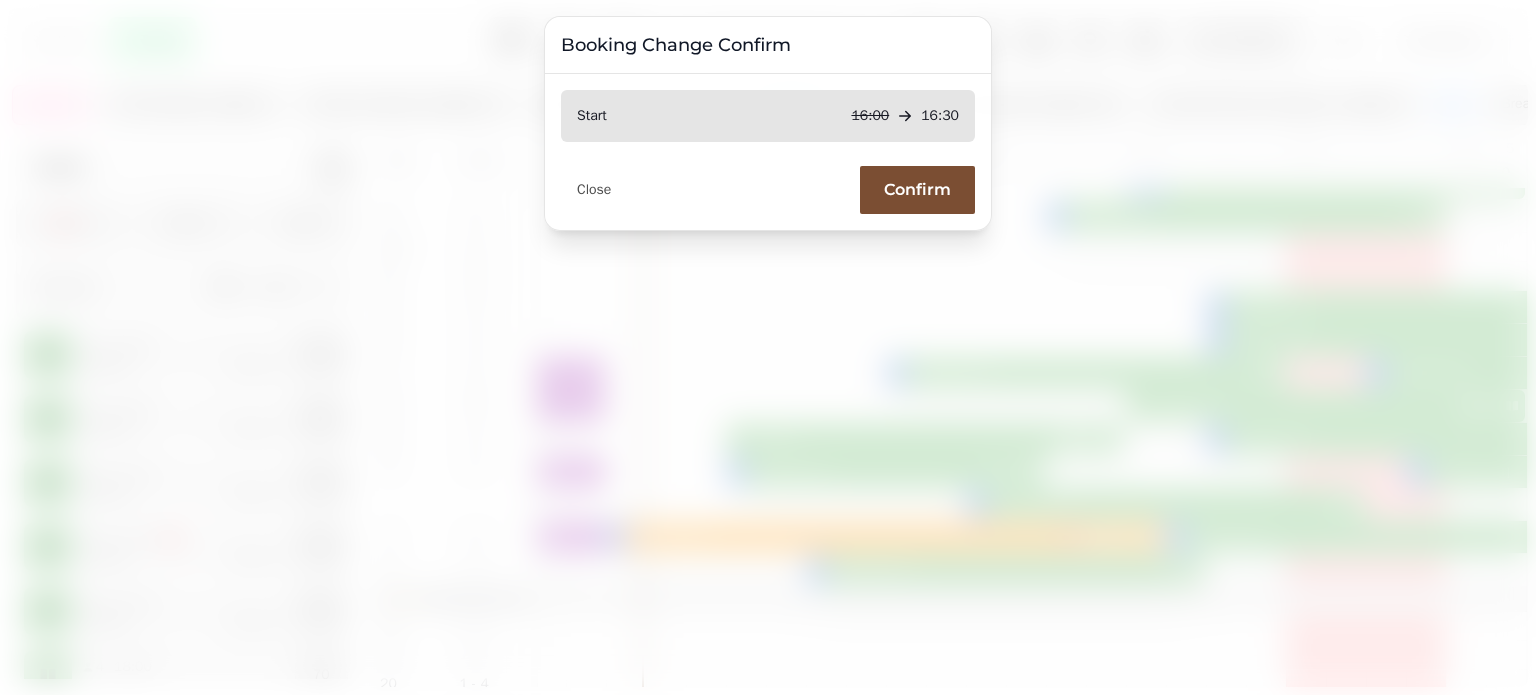 click on "Confirm" at bounding box center [917, 190] 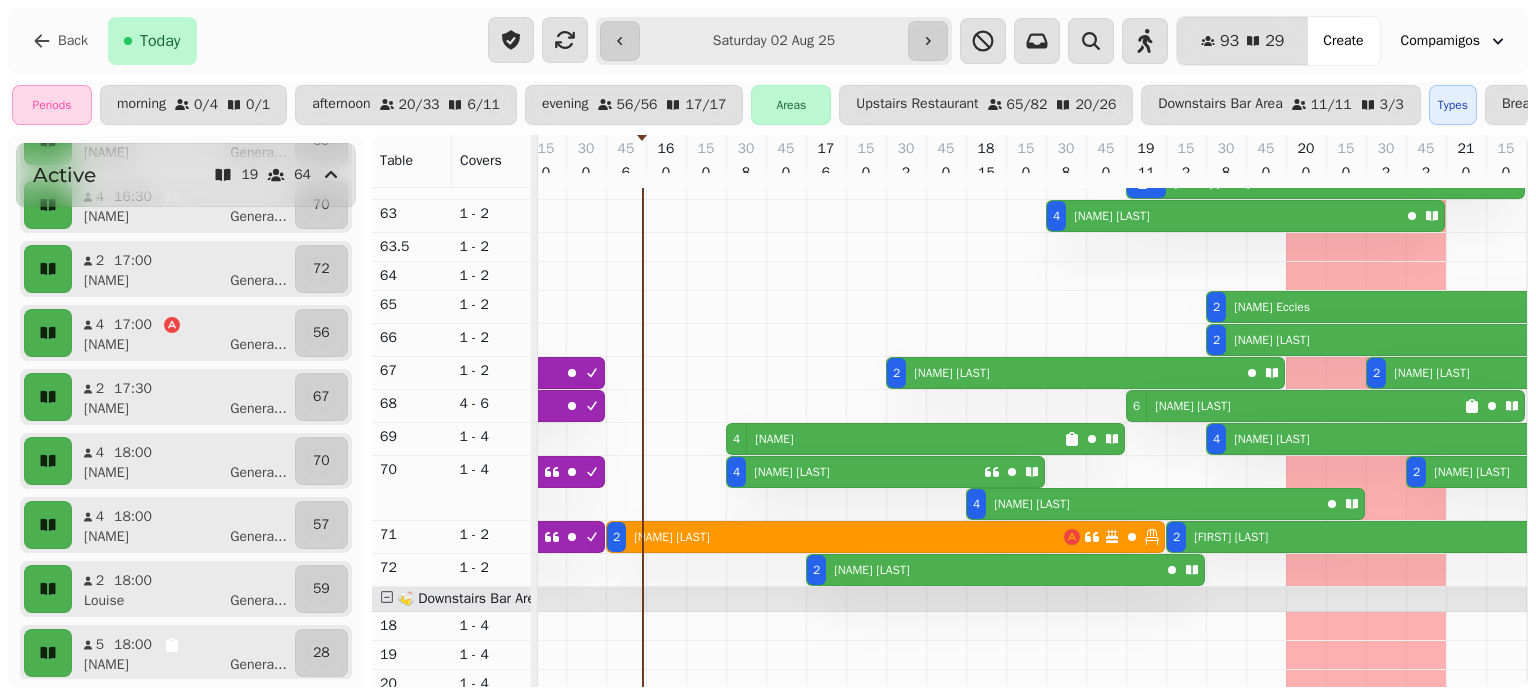 scroll, scrollTop: 230, scrollLeft: 0, axis: vertical 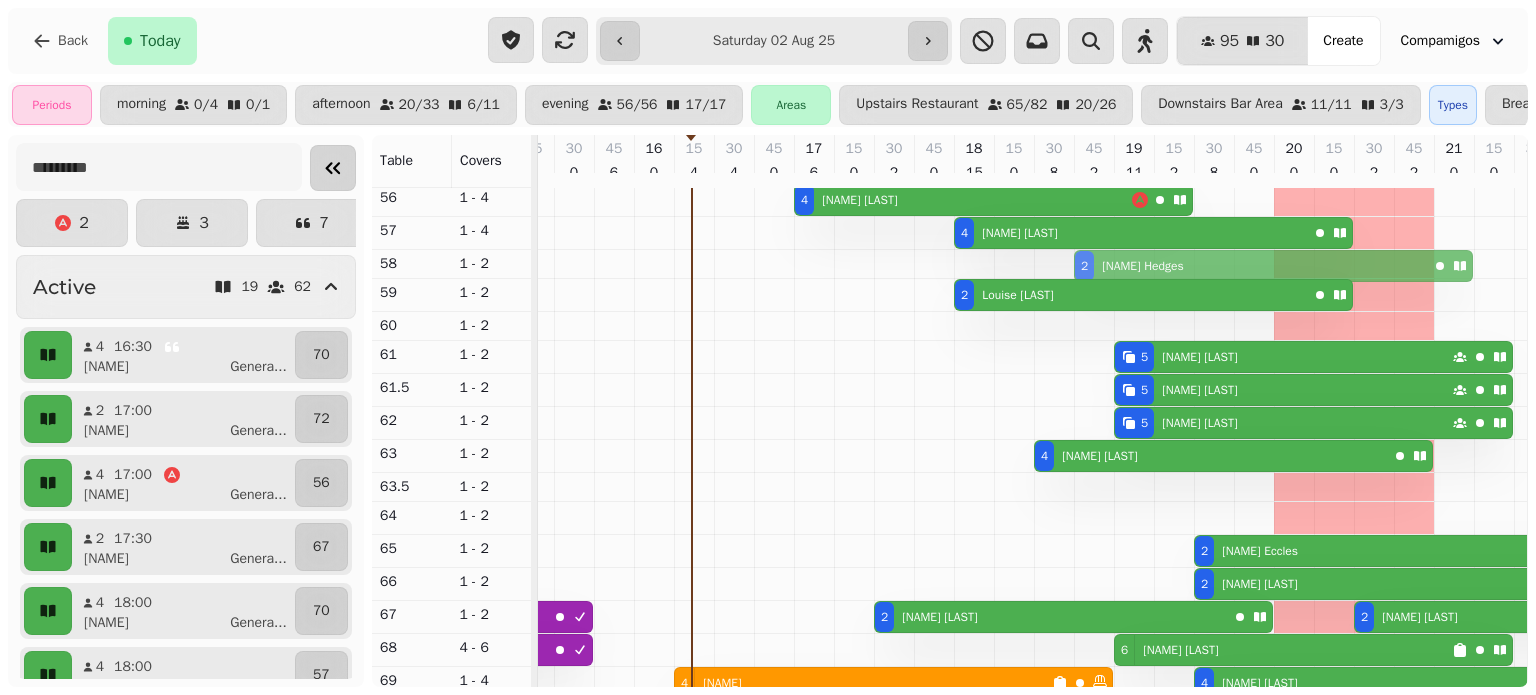 drag, startPoint x: 1098, startPoint y: 491, endPoint x: 1096, endPoint y: 270, distance: 221.00905 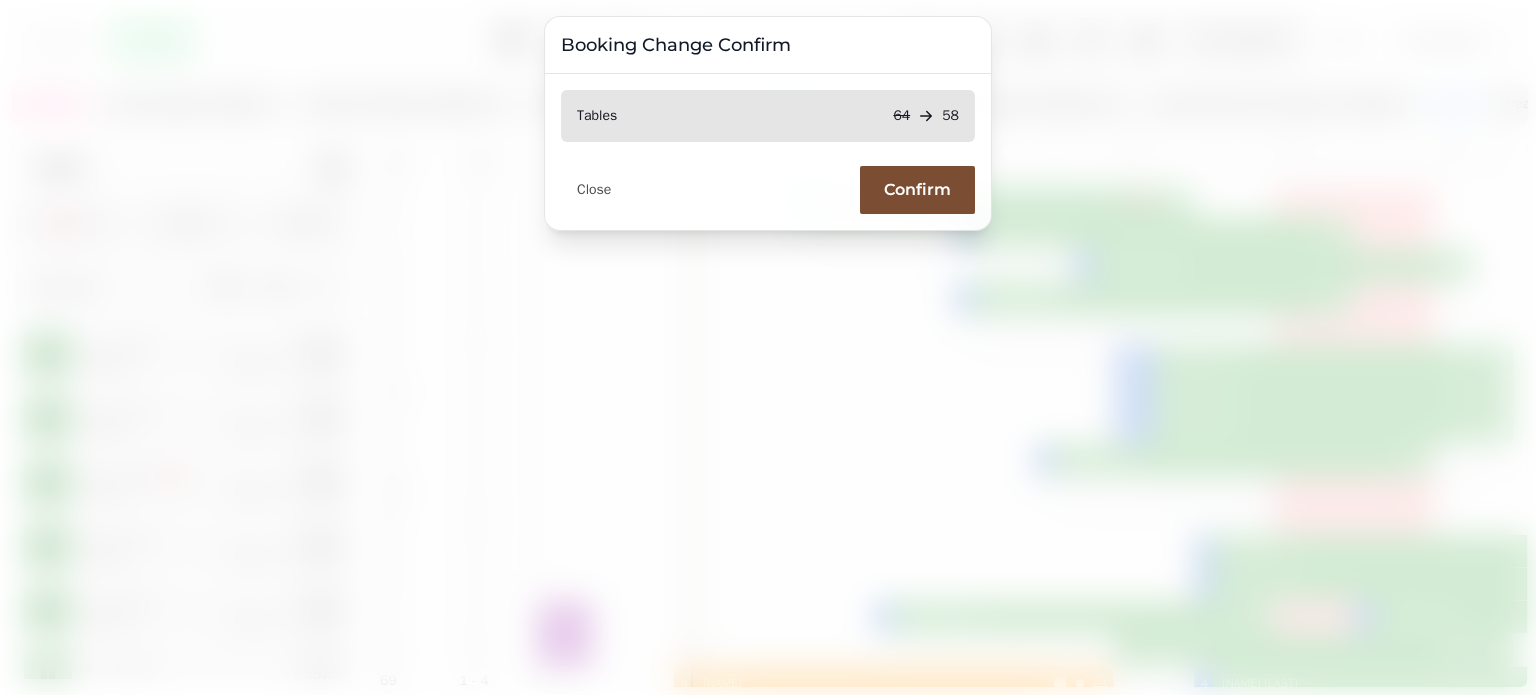 click on "Confirm" at bounding box center (917, 190) 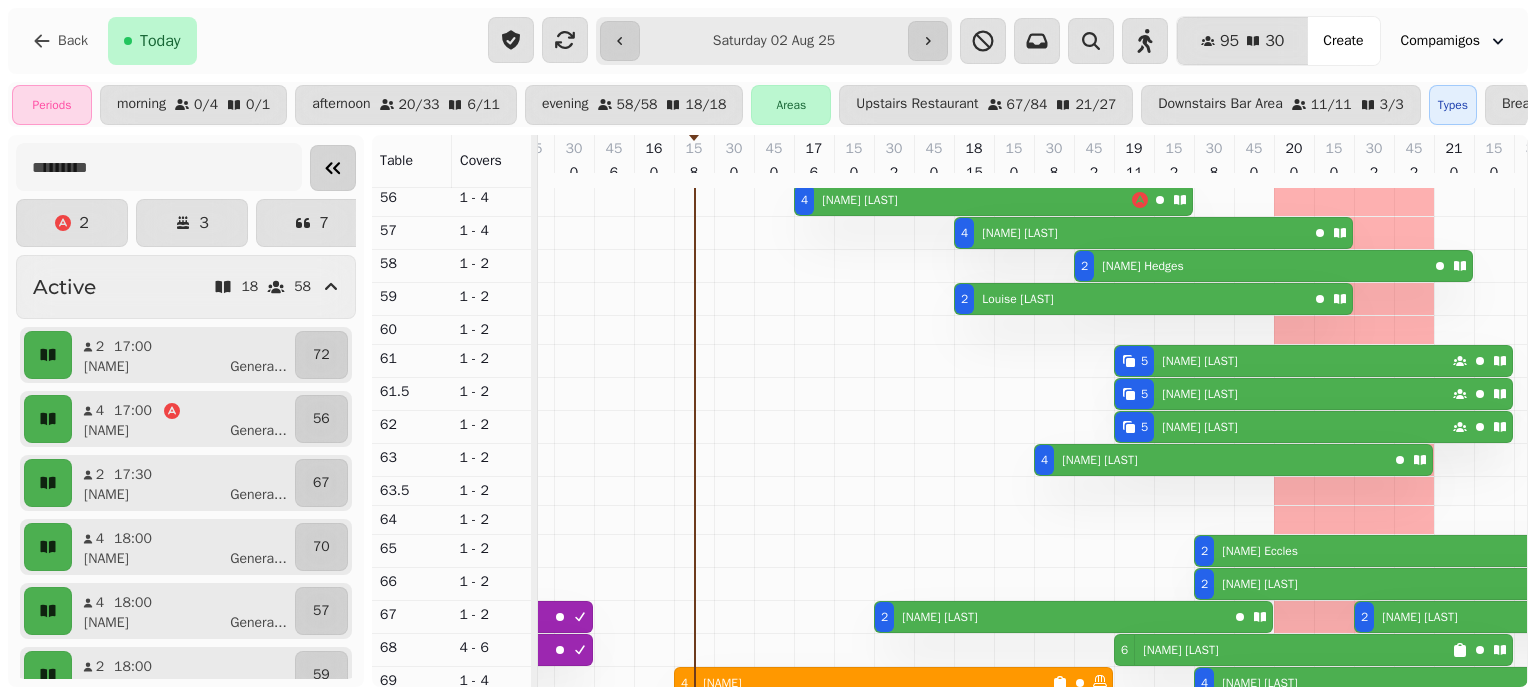 scroll, scrollTop: 176, scrollLeft: 864, axis: both 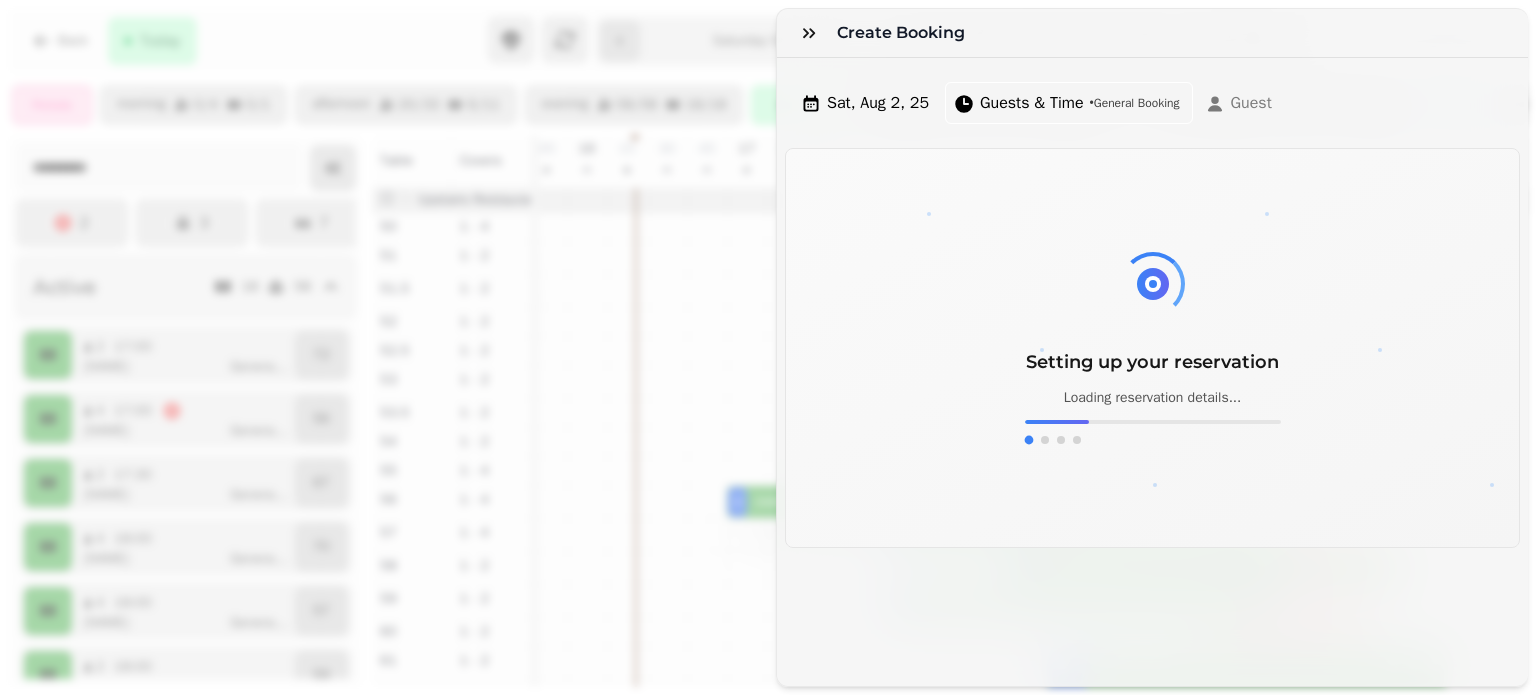 click on "Create Booking Sat, Aug 2, 25 Guests & Time •  General Booking Guest Setting up your reservation Loading reservation details..." at bounding box center (768, 363) 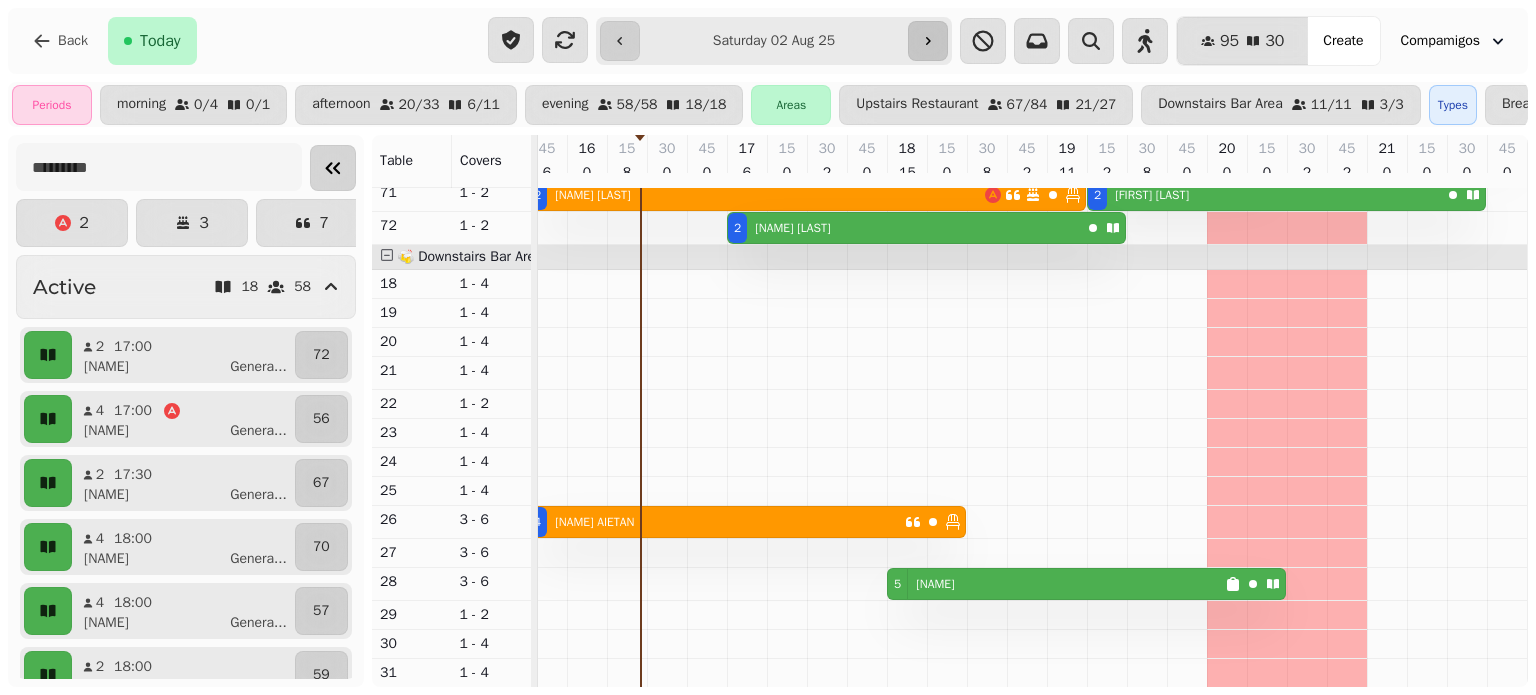 click 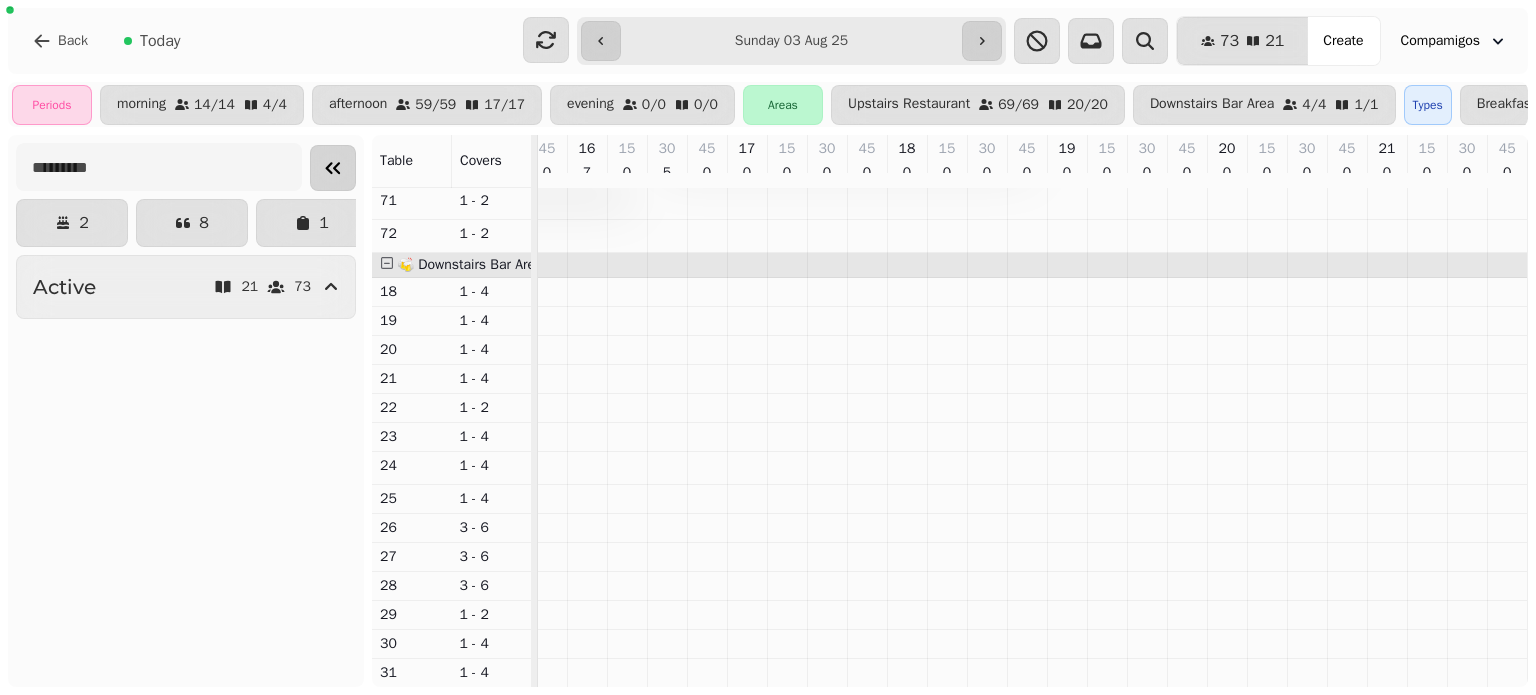 scroll, scrollTop: 0, scrollLeft: 926, axis: horizontal 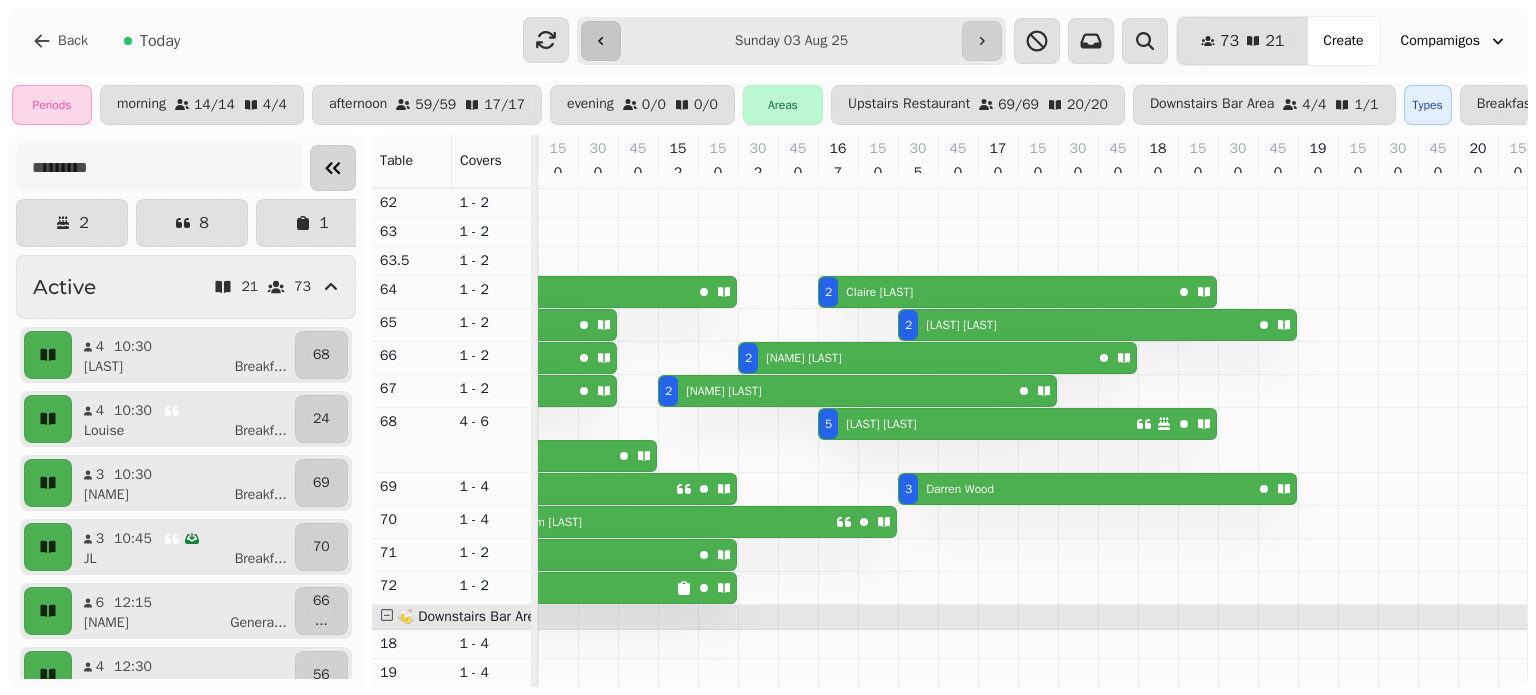 click at bounding box center [601, 41] 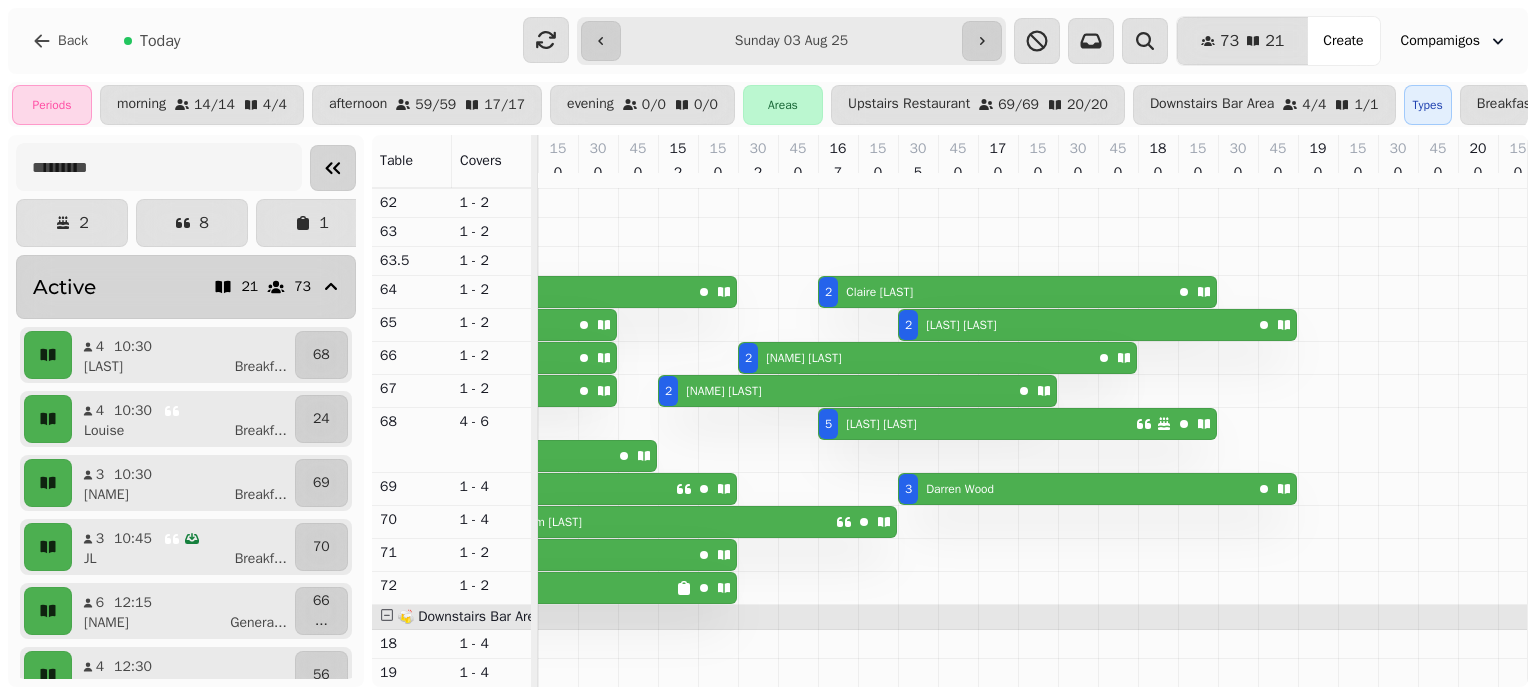 type on "**********" 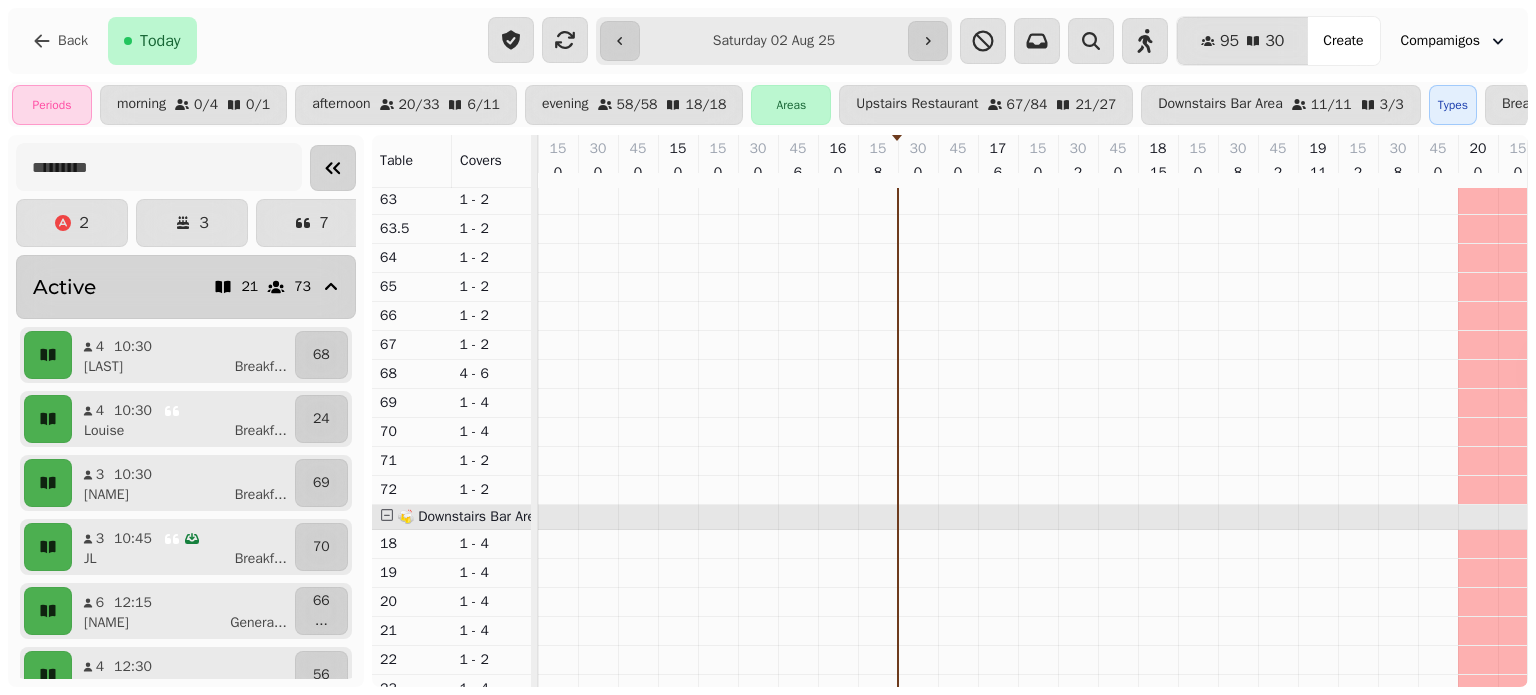 scroll, scrollTop: 0, scrollLeft: 926, axis: horizontal 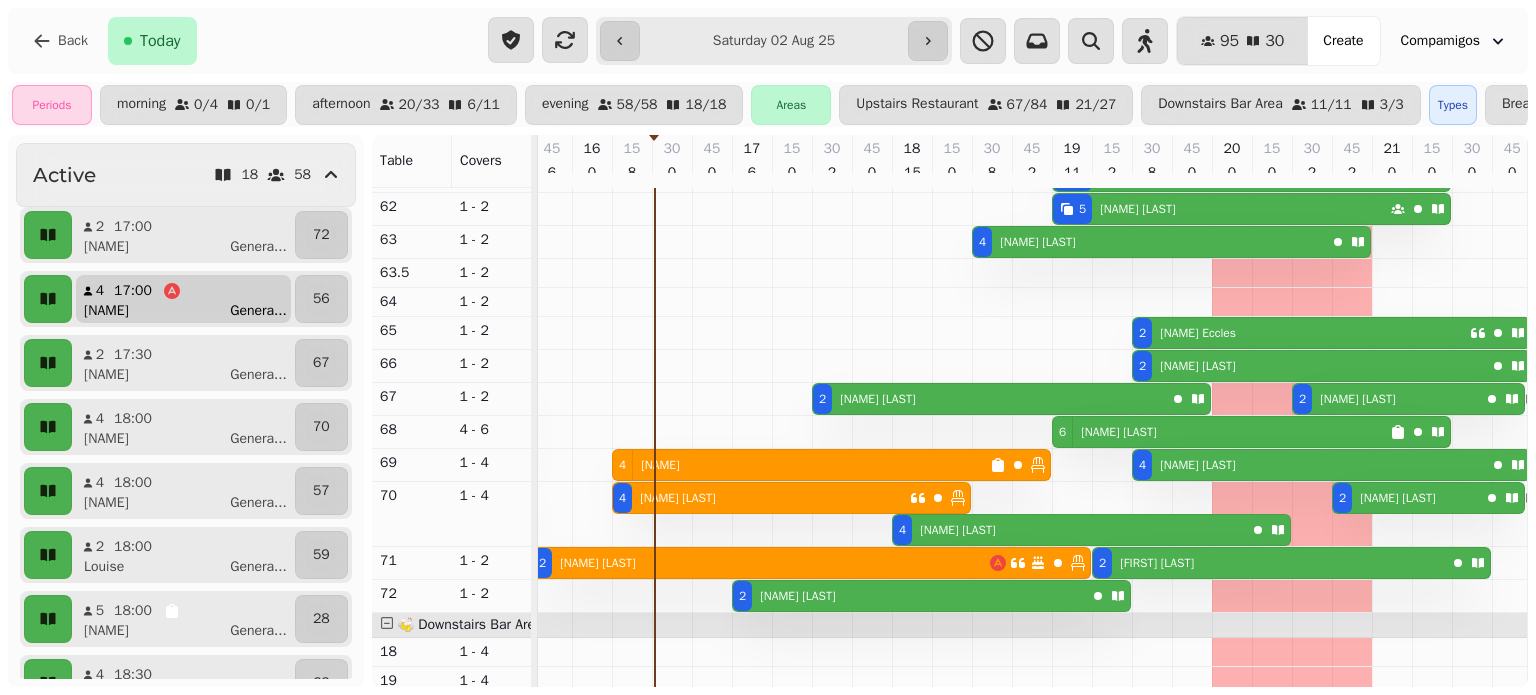 click on "Genera ..." at bounding box center (258, 311) 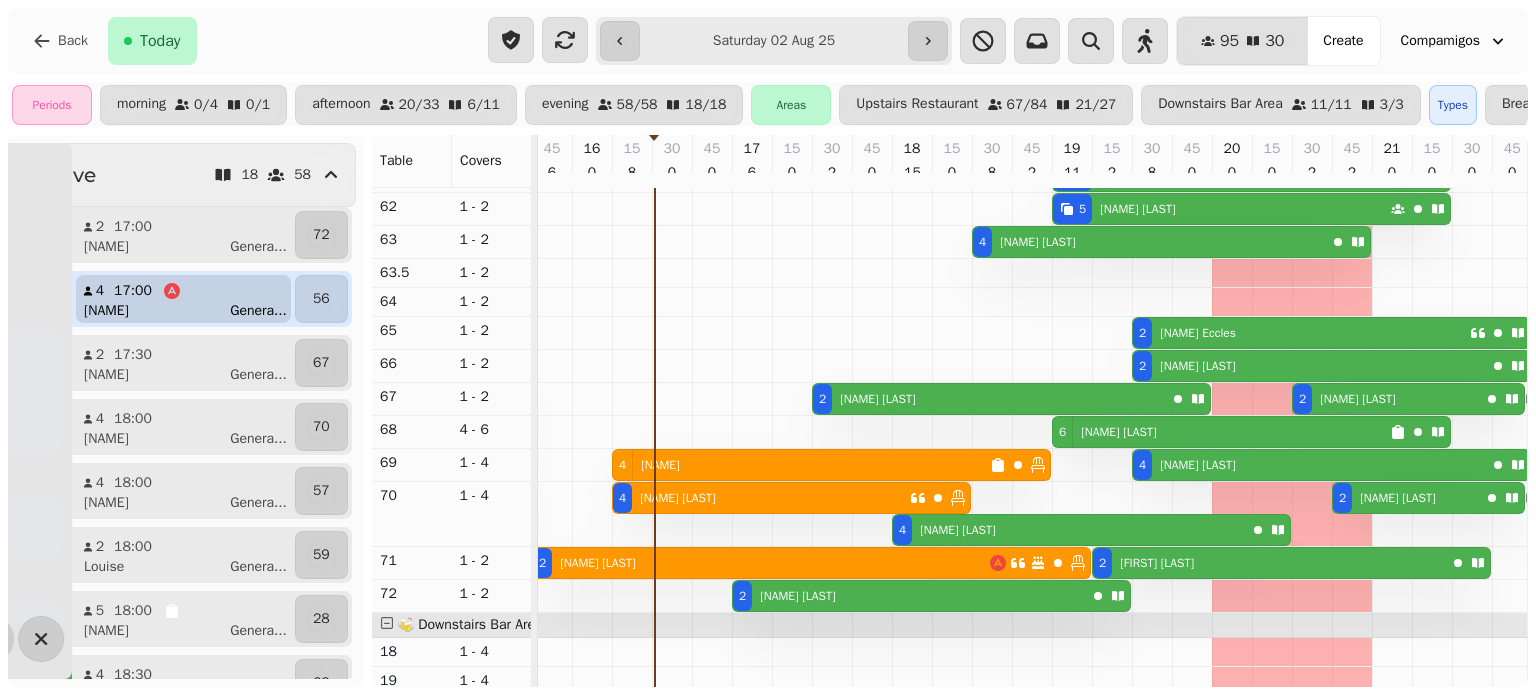 scroll, scrollTop: 0, scrollLeft: 945, axis: horizontal 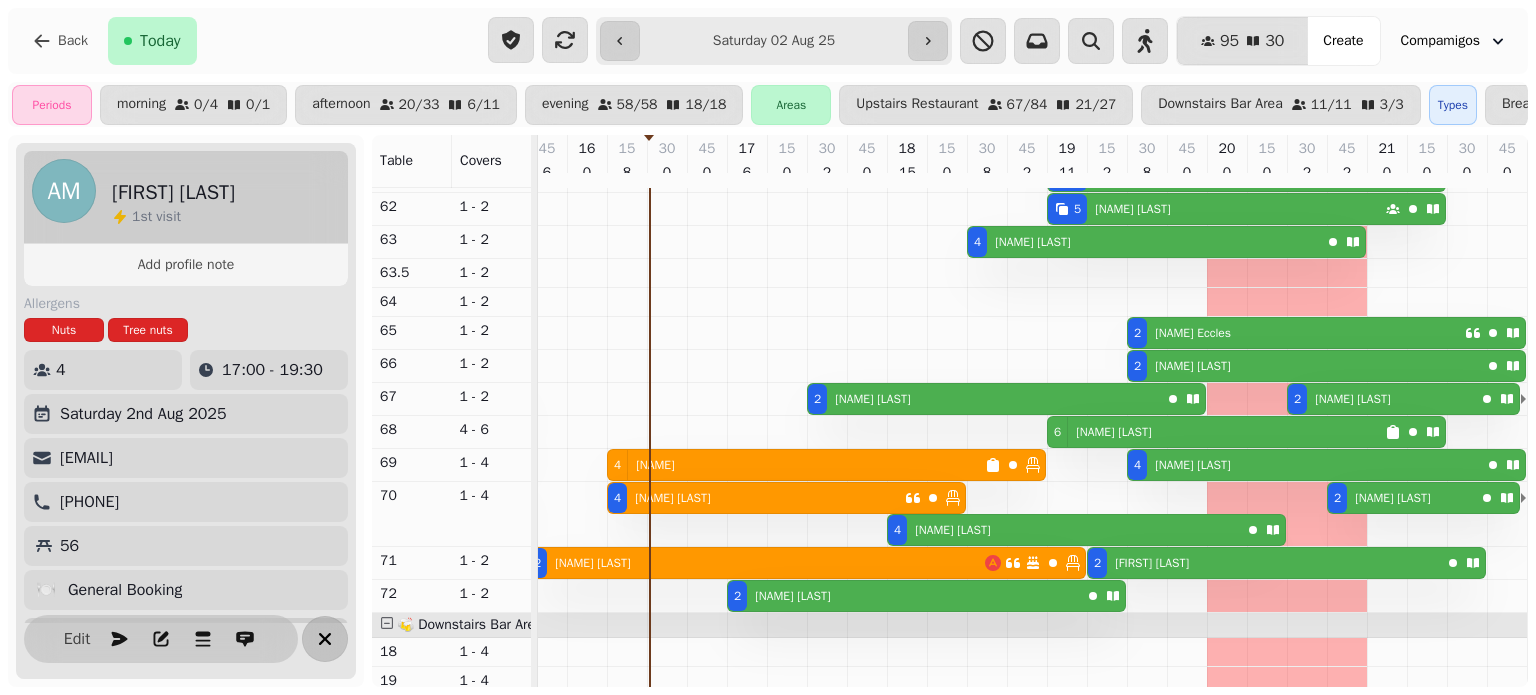 click 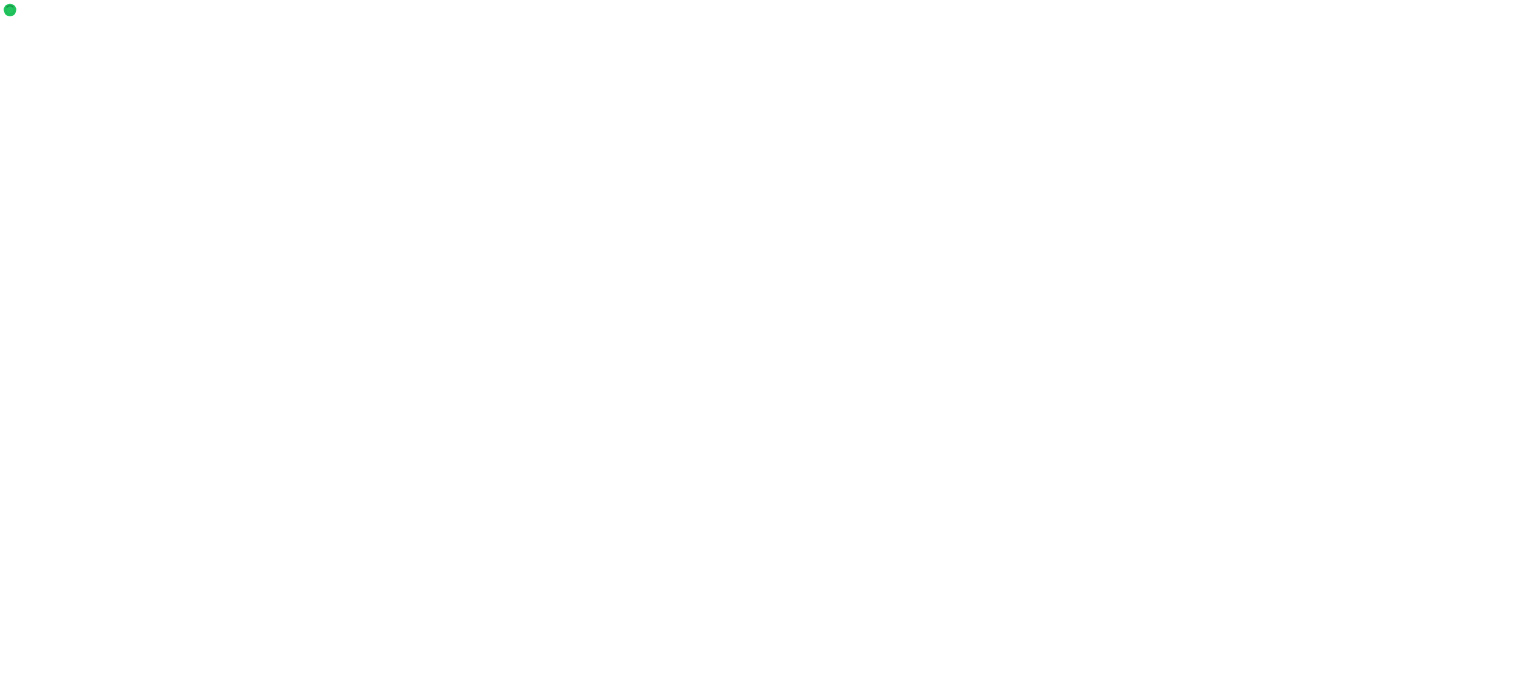 scroll, scrollTop: 0, scrollLeft: 0, axis: both 